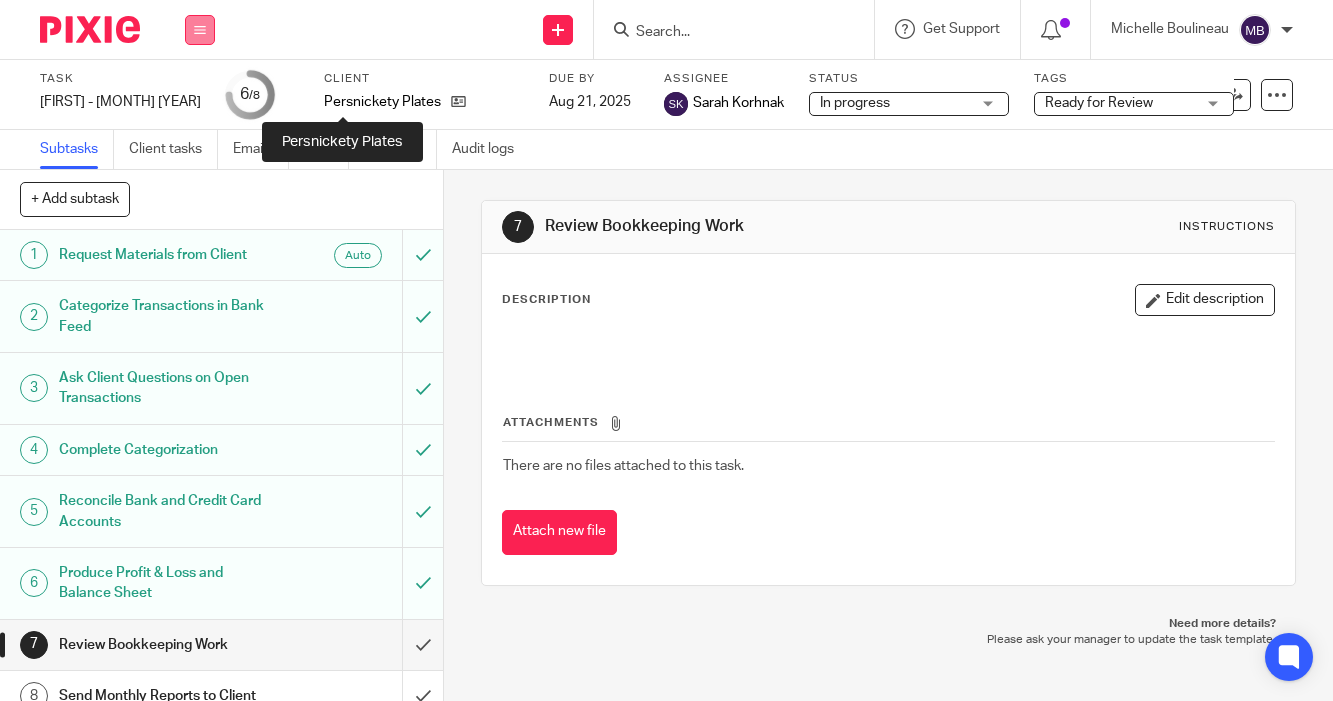 scroll, scrollTop: 0, scrollLeft: 0, axis: both 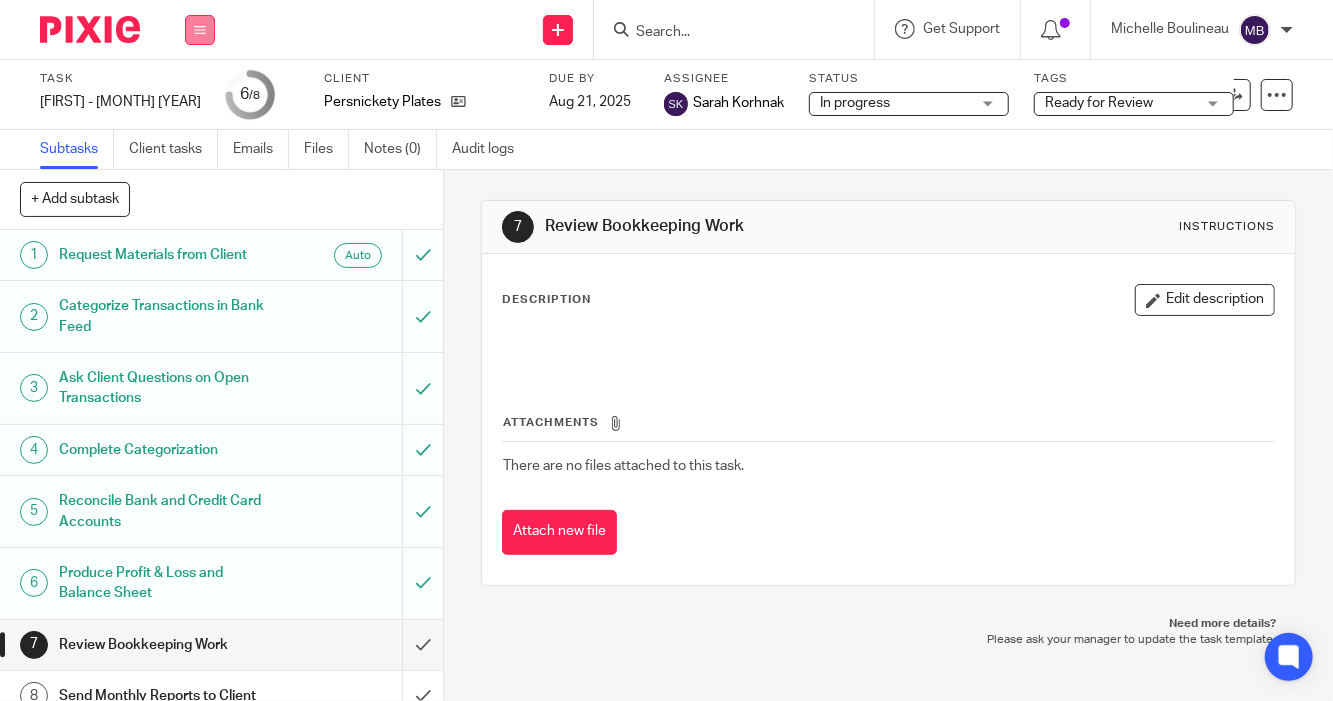 click at bounding box center (200, 30) 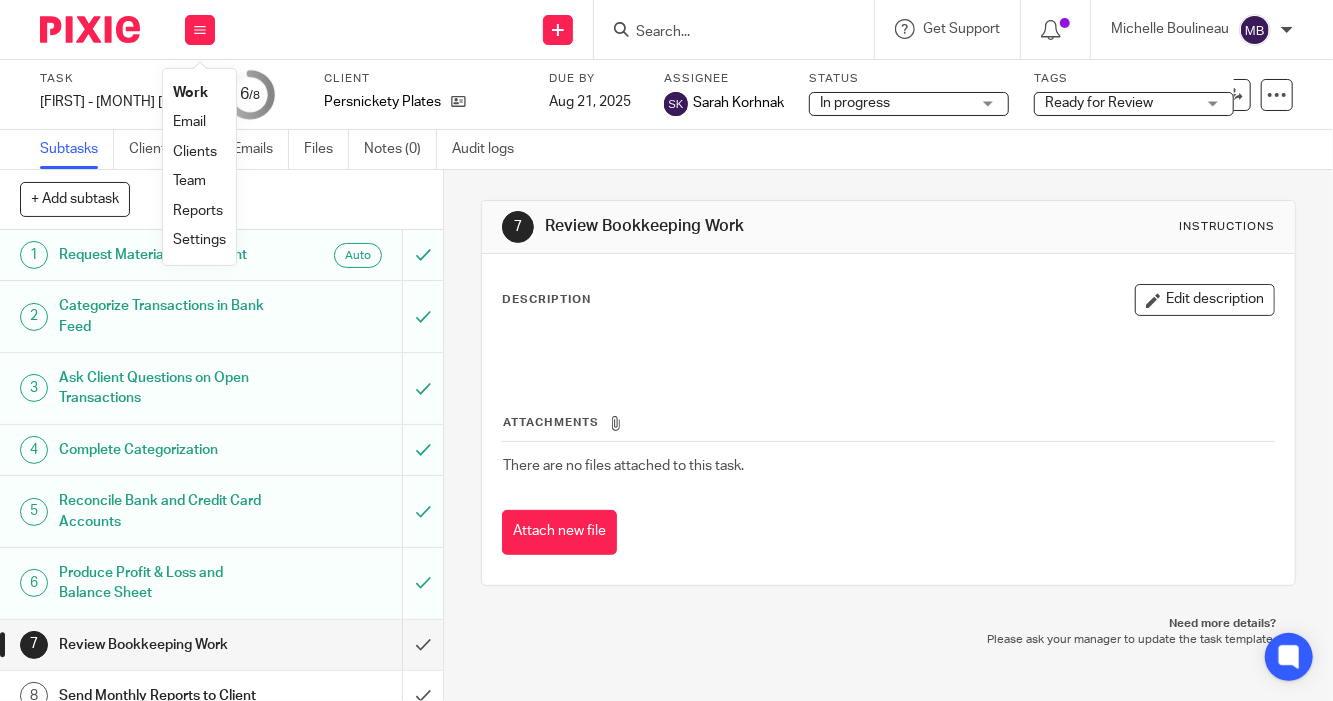 click at bounding box center (734, 29) 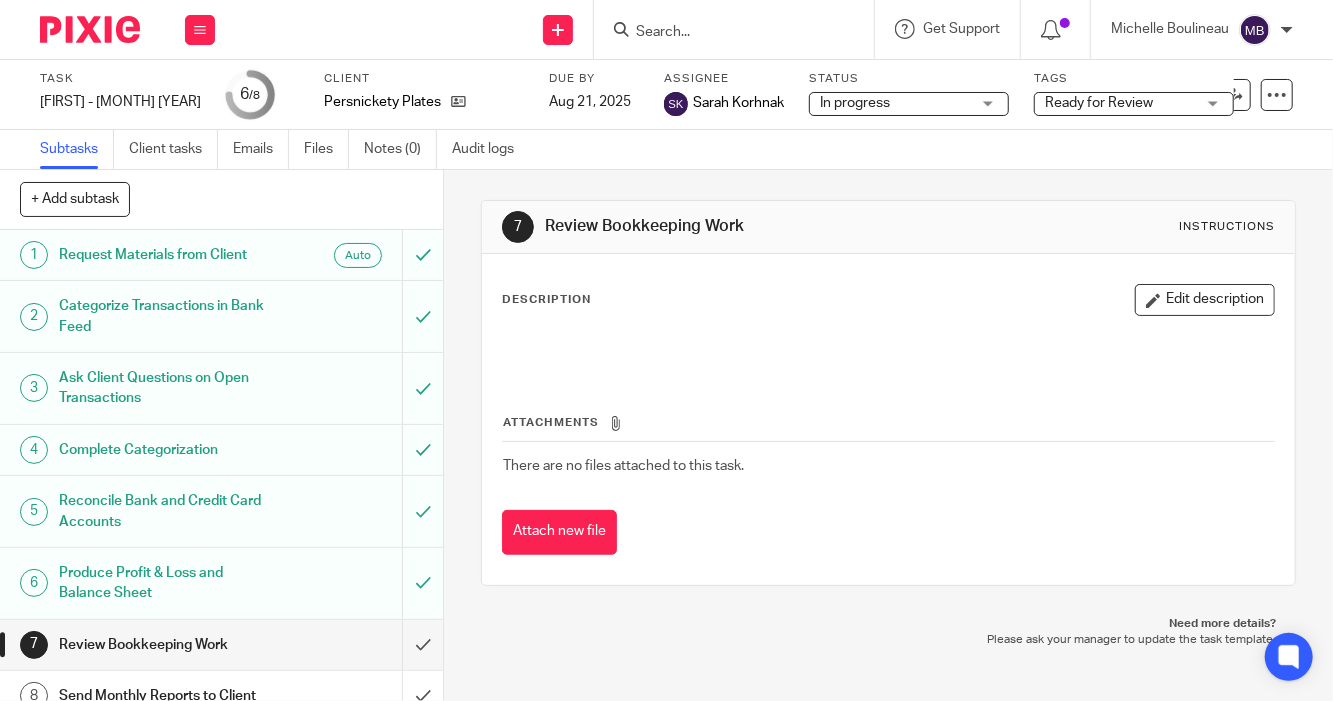 click at bounding box center (734, 29) 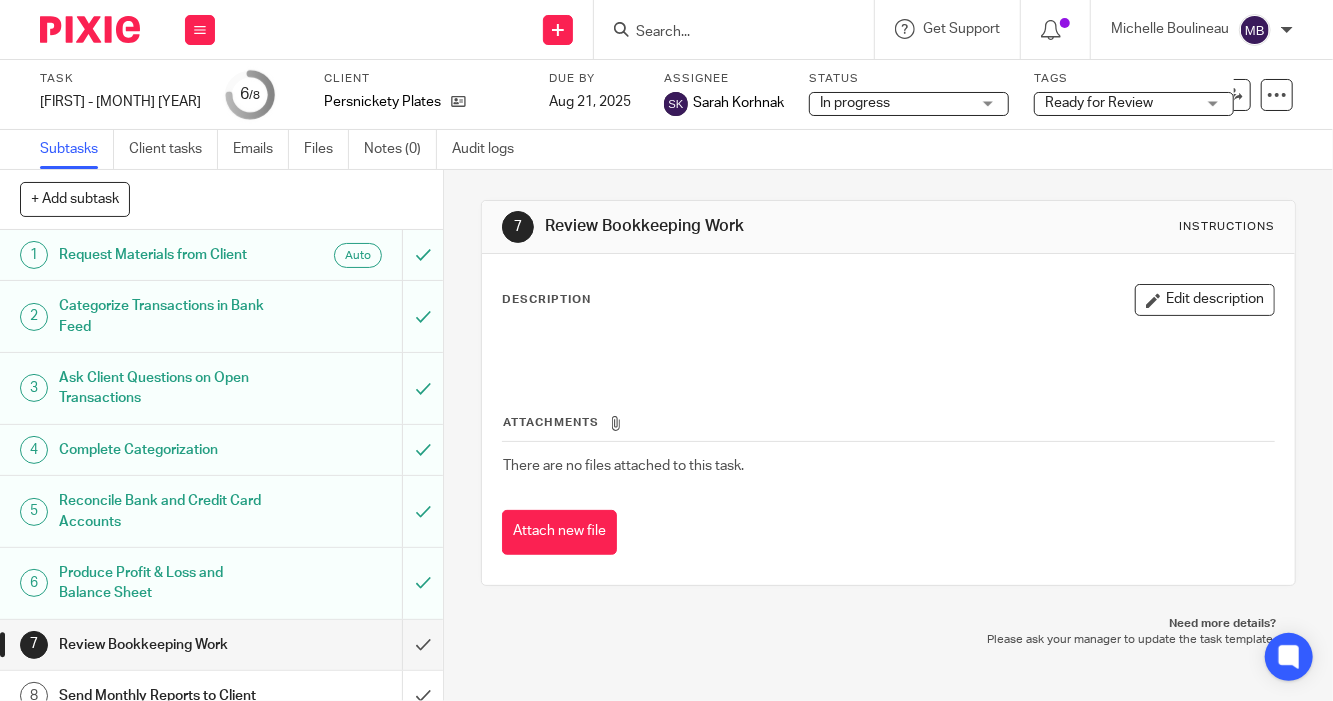 click at bounding box center (724, 33) 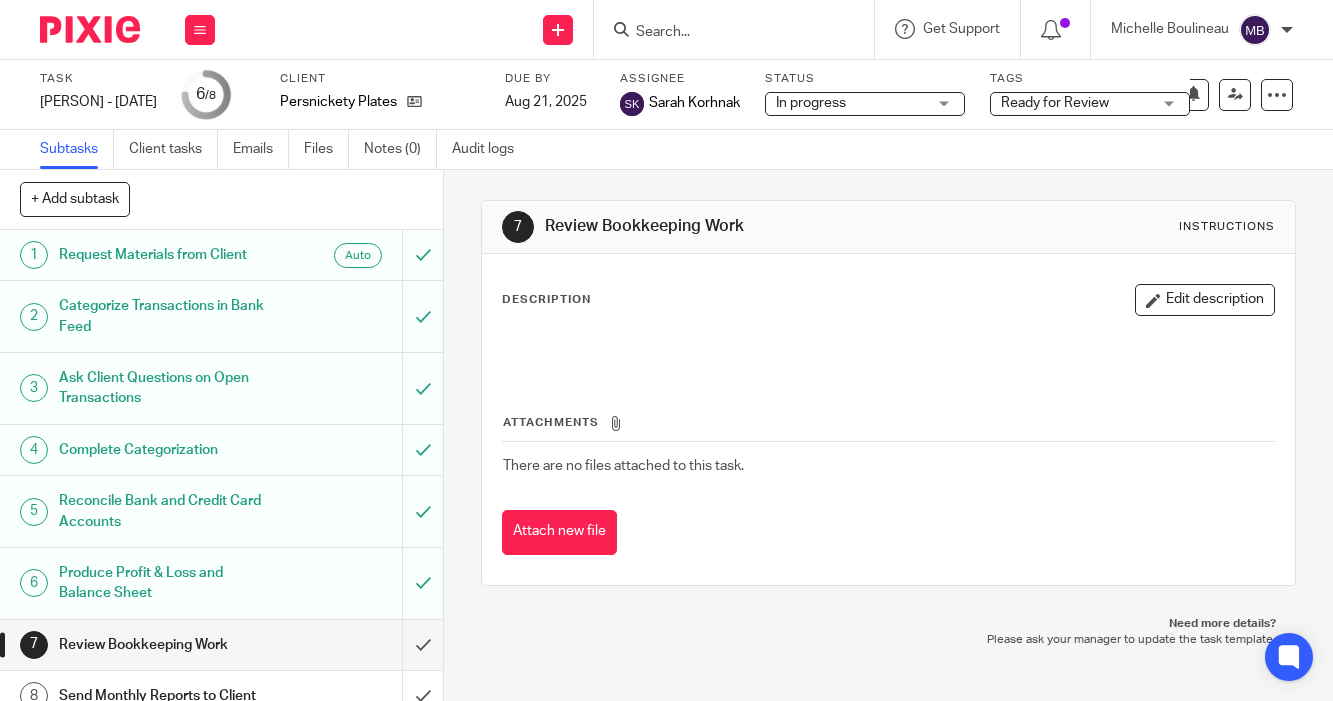 scroll, scrollTop: 0, scrollLeft: 0, axis: both 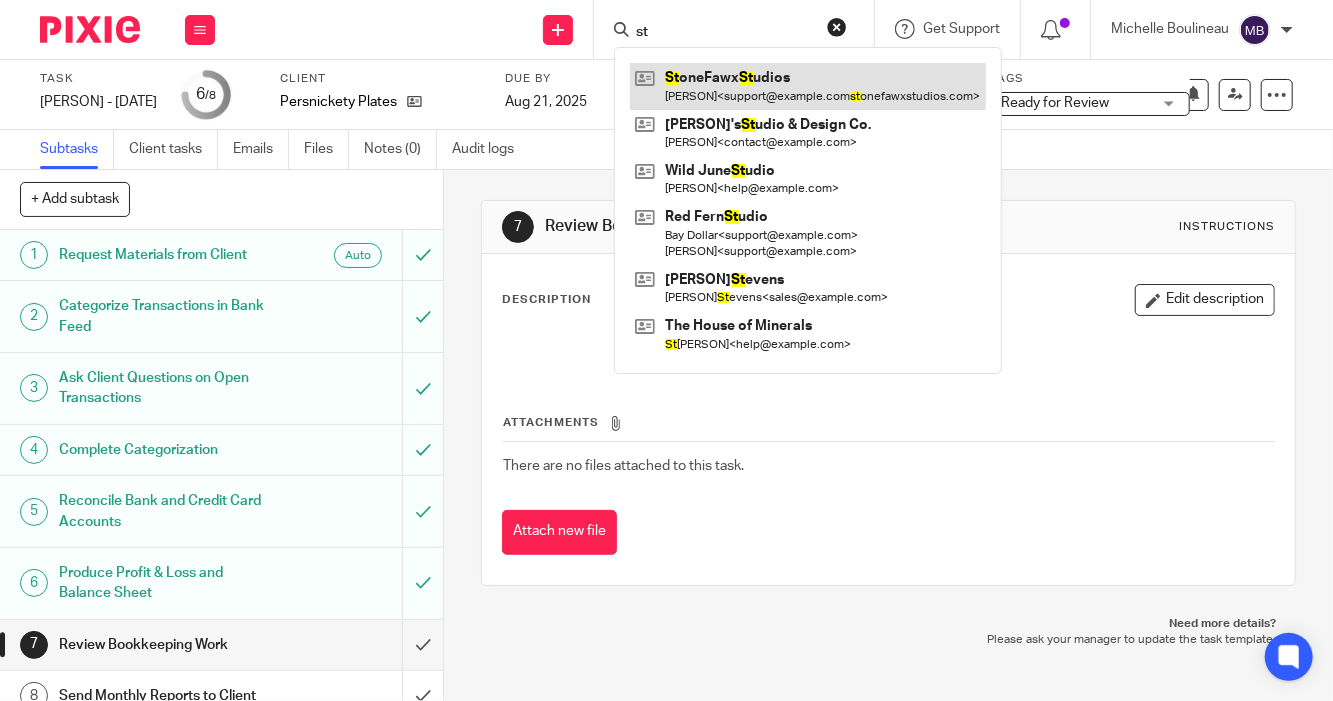 type on "st" 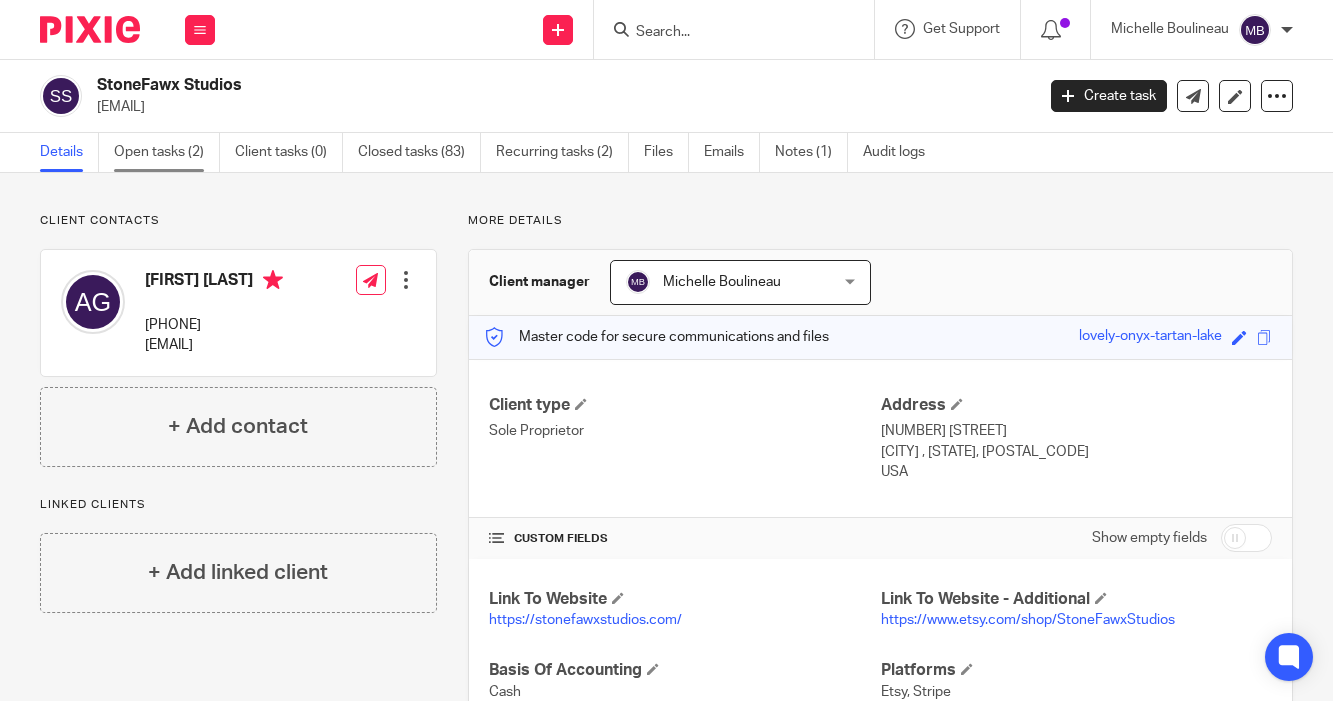 scroll, scrollTop: 0, scrollLeft: 0, axis: both 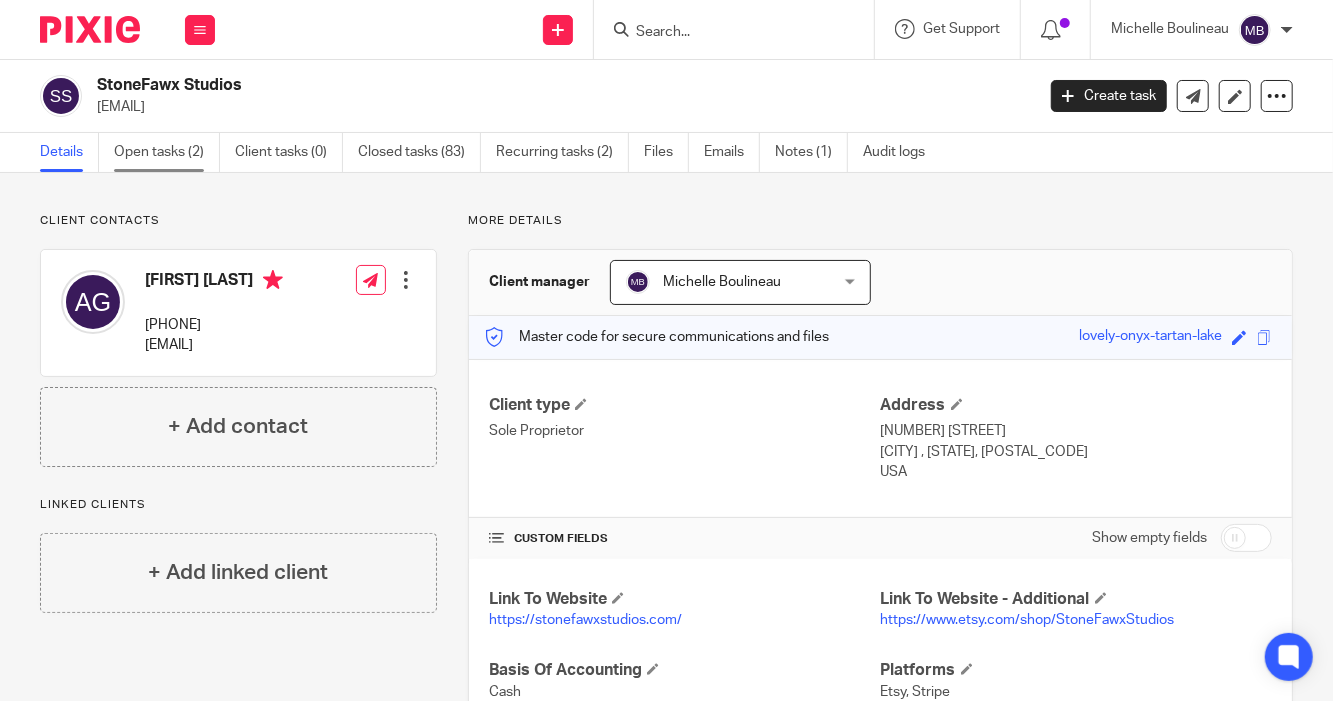 click on "Open tasks (2)" at bounding box center [167, 152] 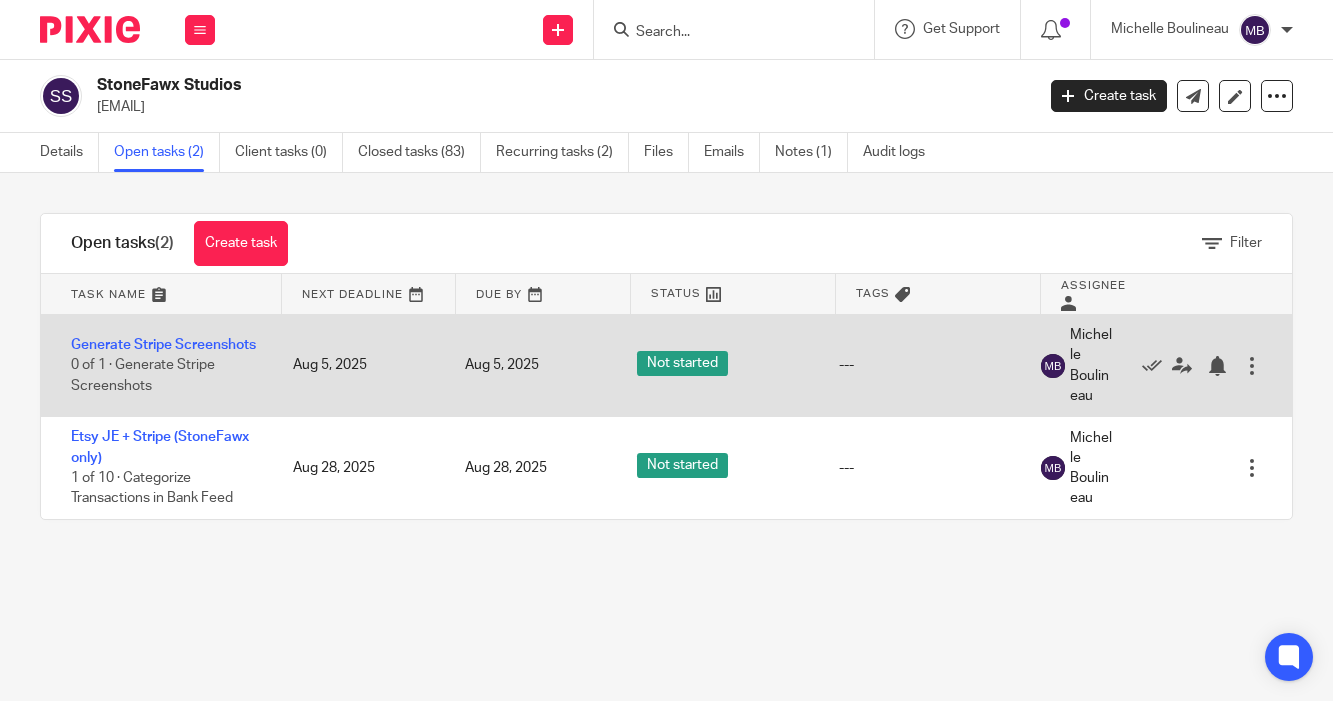 scroll, scrollTop: 0, scrollLeft: 0, axis: both 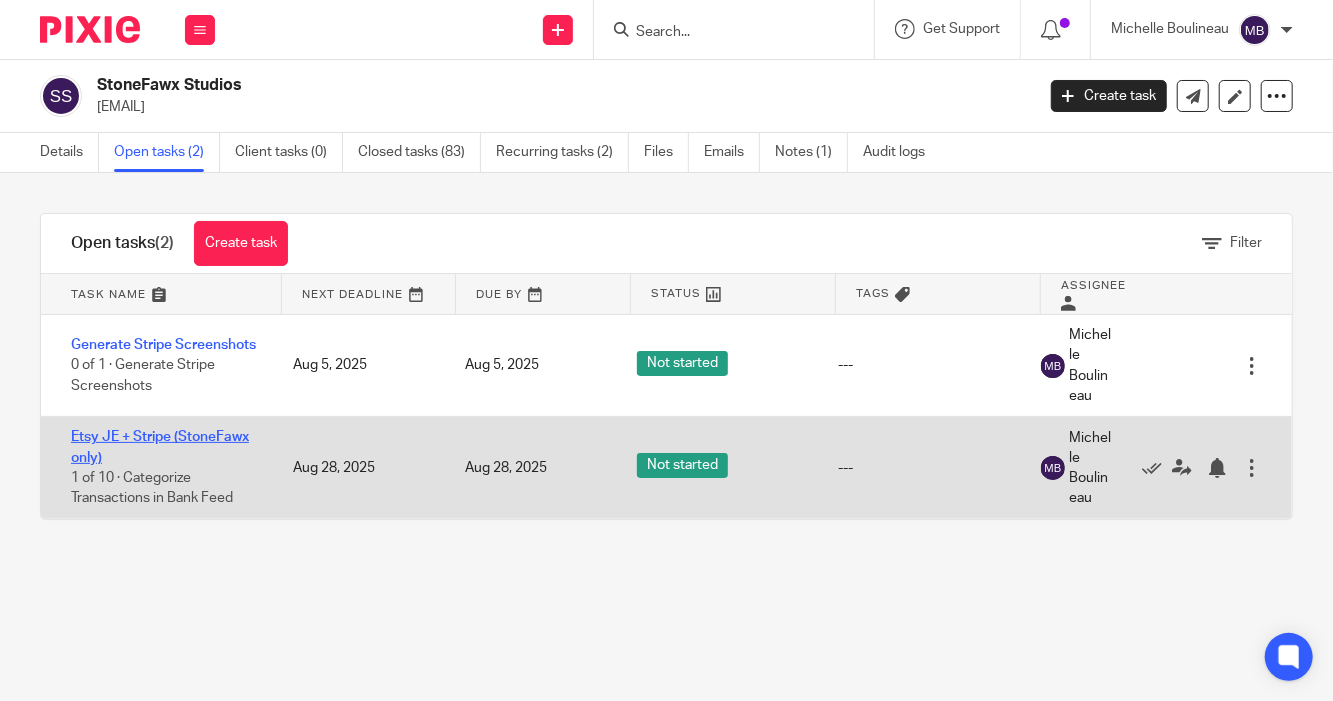click on "Etsy JE + Stripe  (StoneFawx only)" at bounding box center [160, 447] 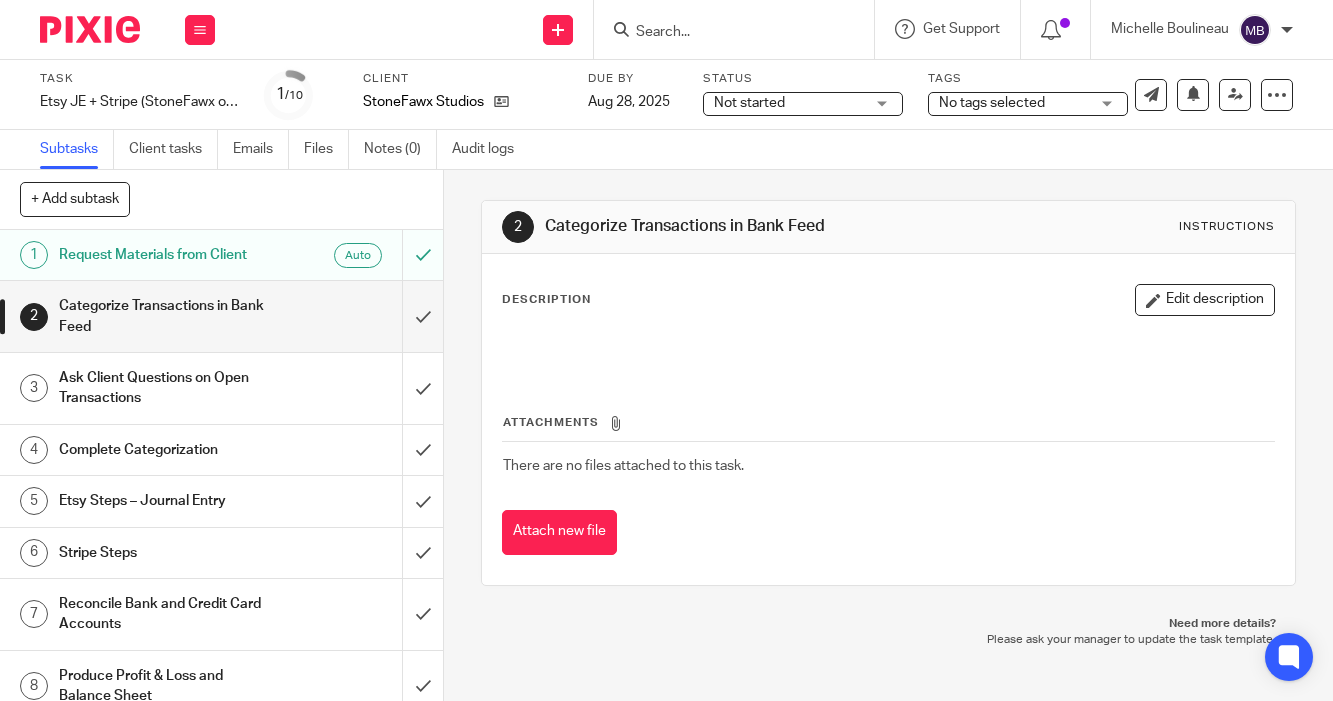 scroll, scrollTop: 0, scrollLeft: 0, axis: both 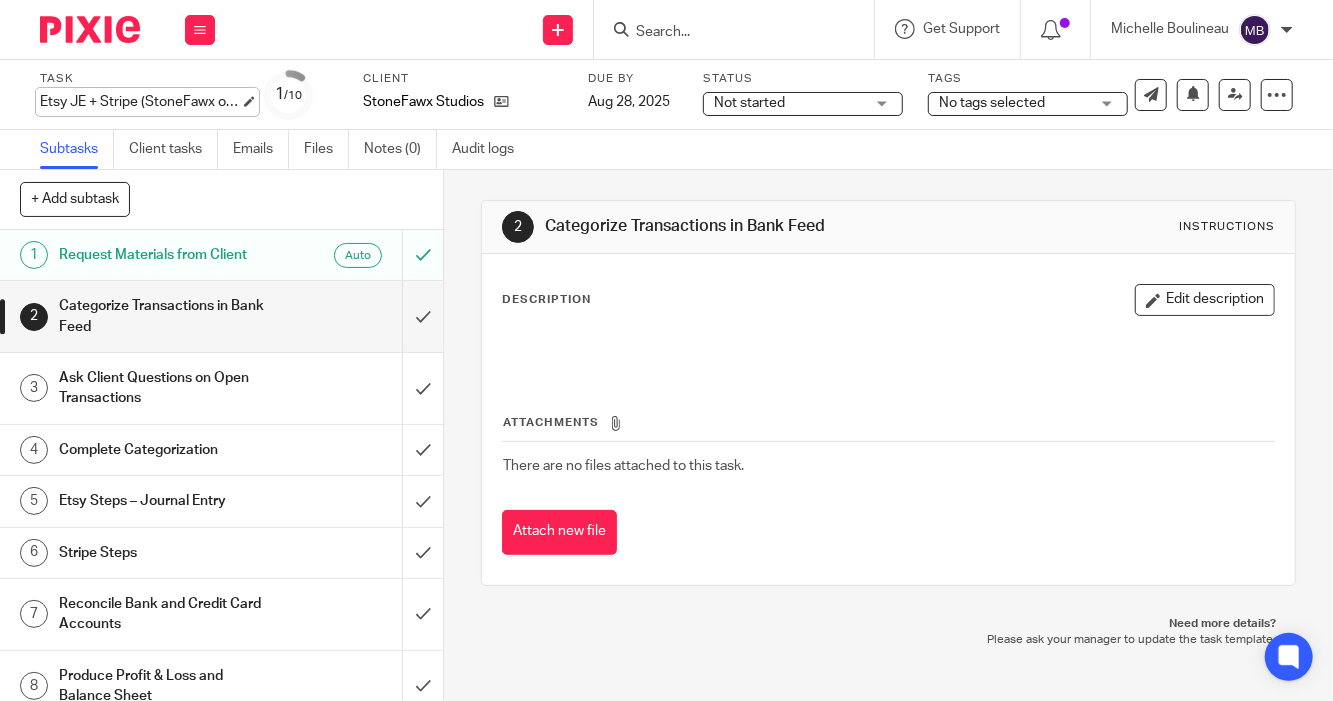 click on "Etsy JE + Stripe  ([PERSON] only)   Save
Etsy JE + Stripe  ([PERSON] only)" at bounding box center [140, 102] 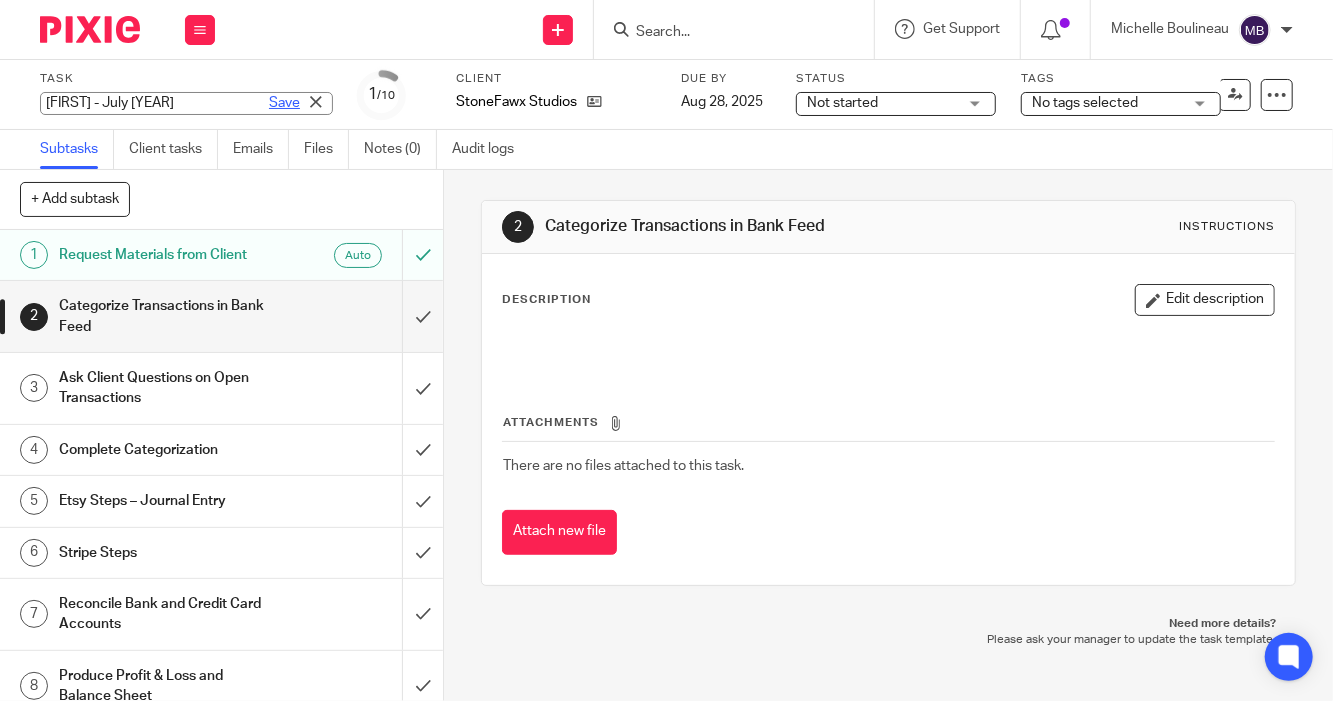 type on "[FIRST] - July [YEAR]" 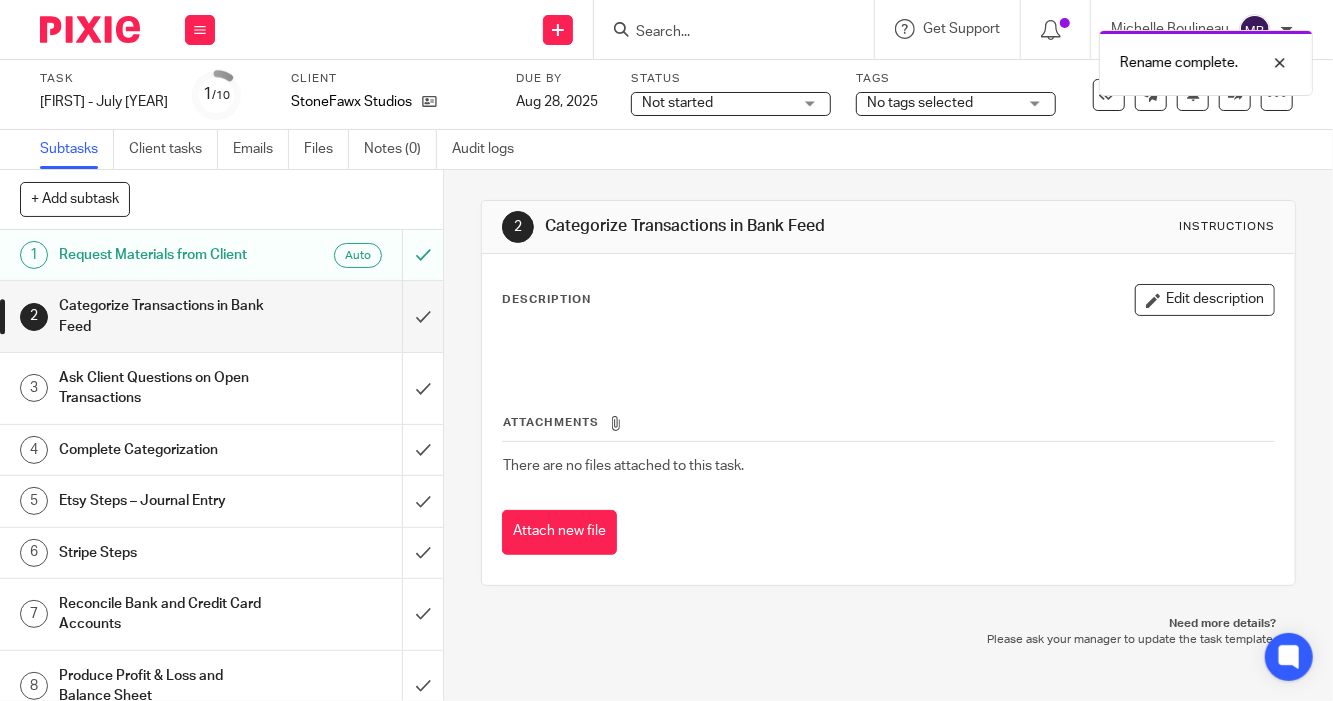 click on "Not started" at bounding box center [717, 103] 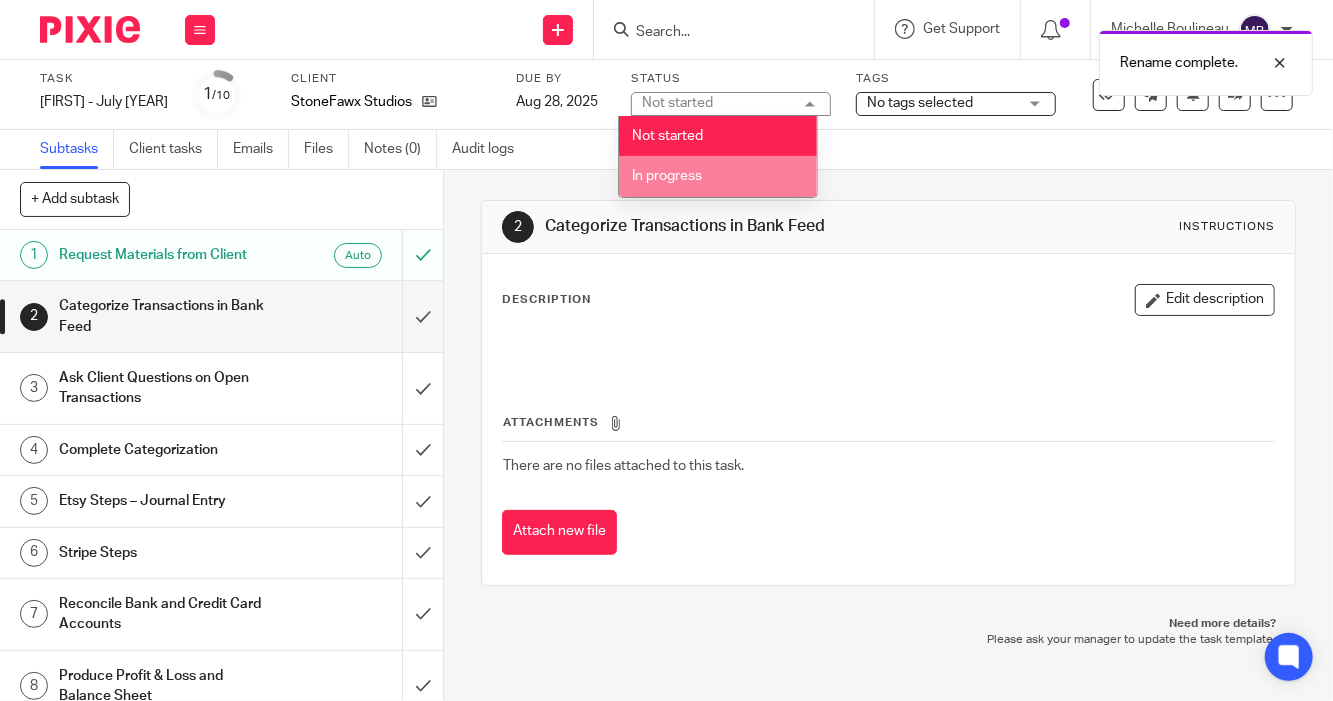 click on "In progress" at bounding box center (667, 176) 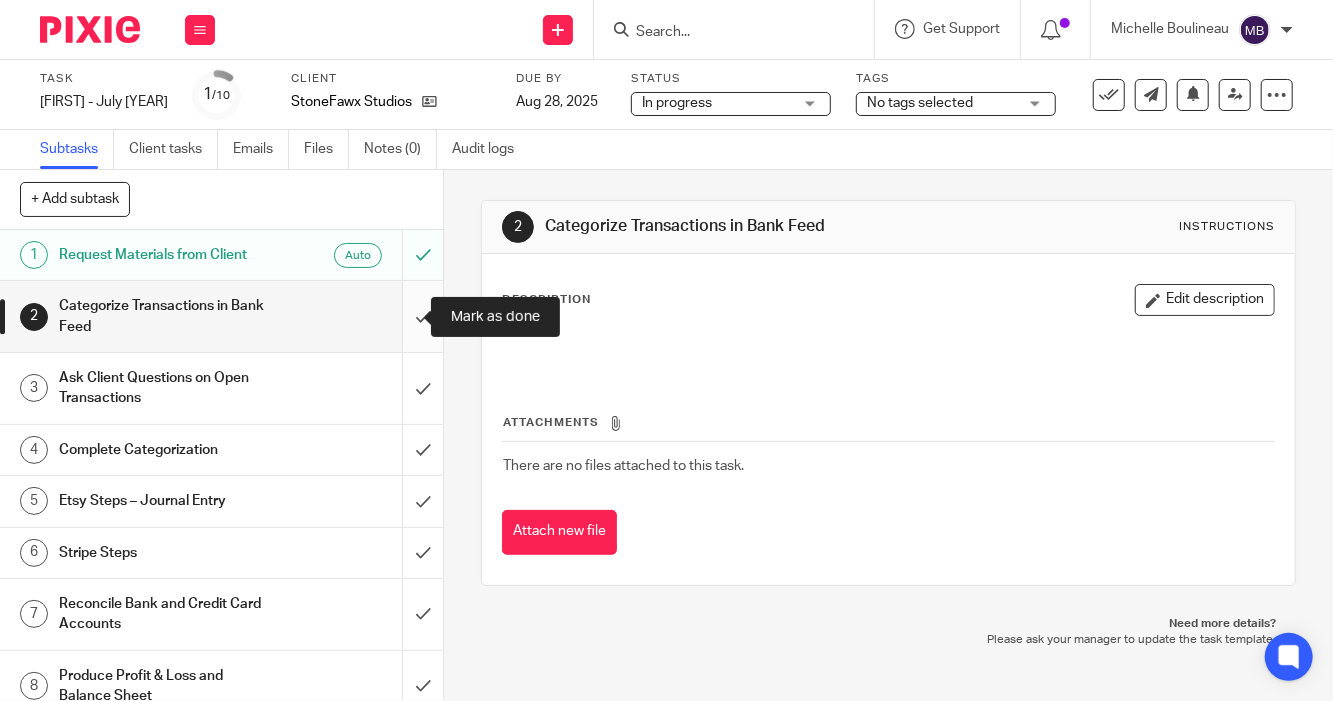 click at bounding box center (221, 316) 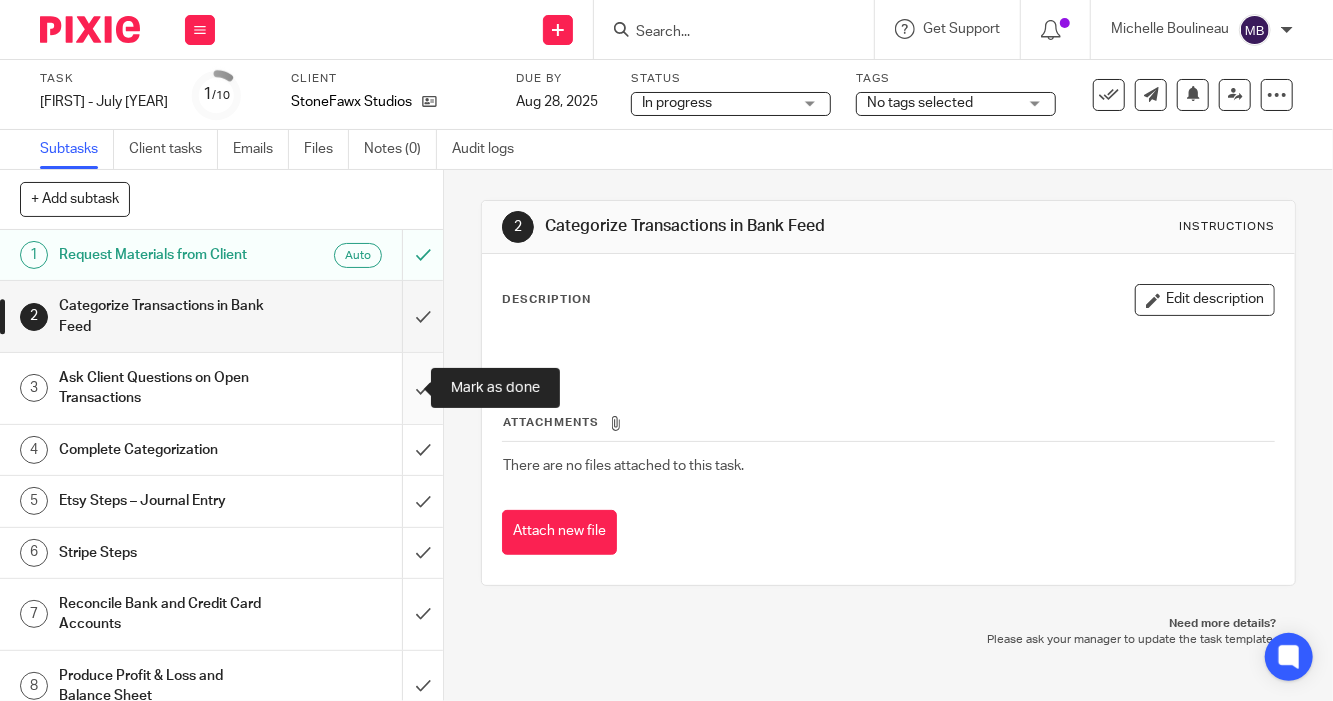click at bounding box center [221, 388] 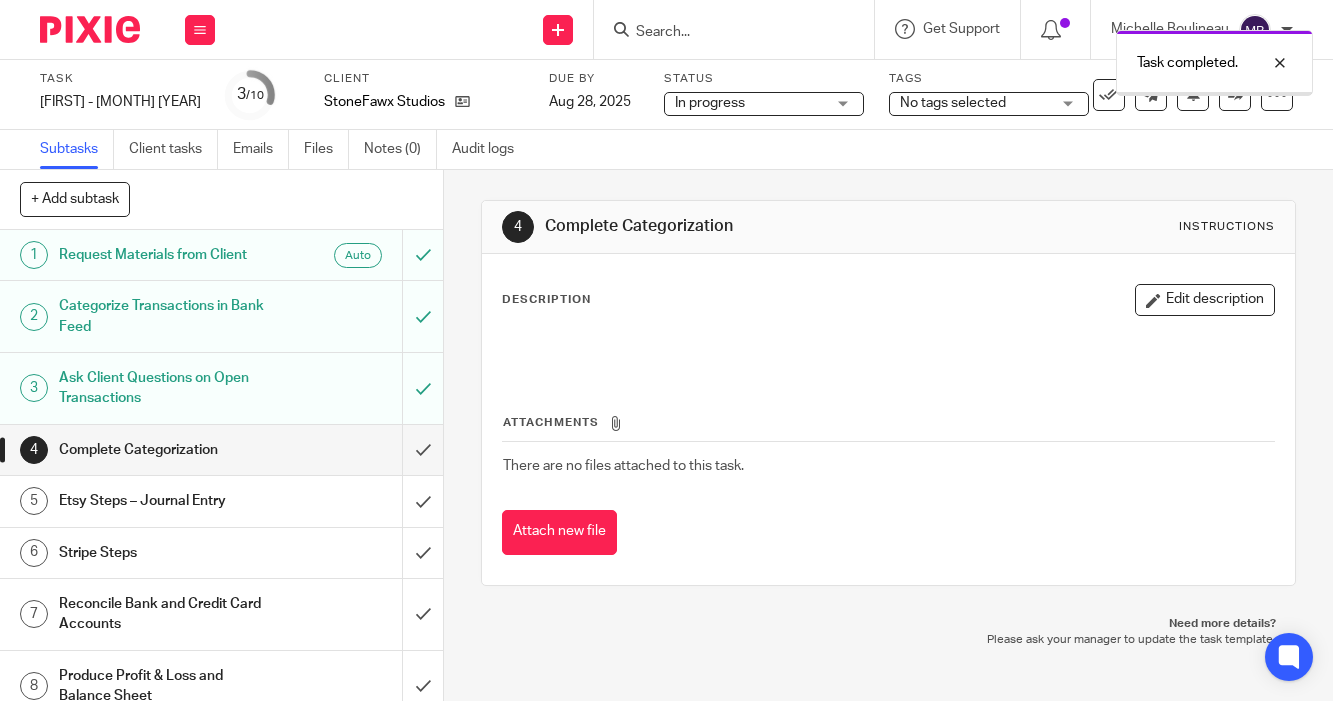 scroll, scrollTop: 0, scrollLeft: 0, axis: both 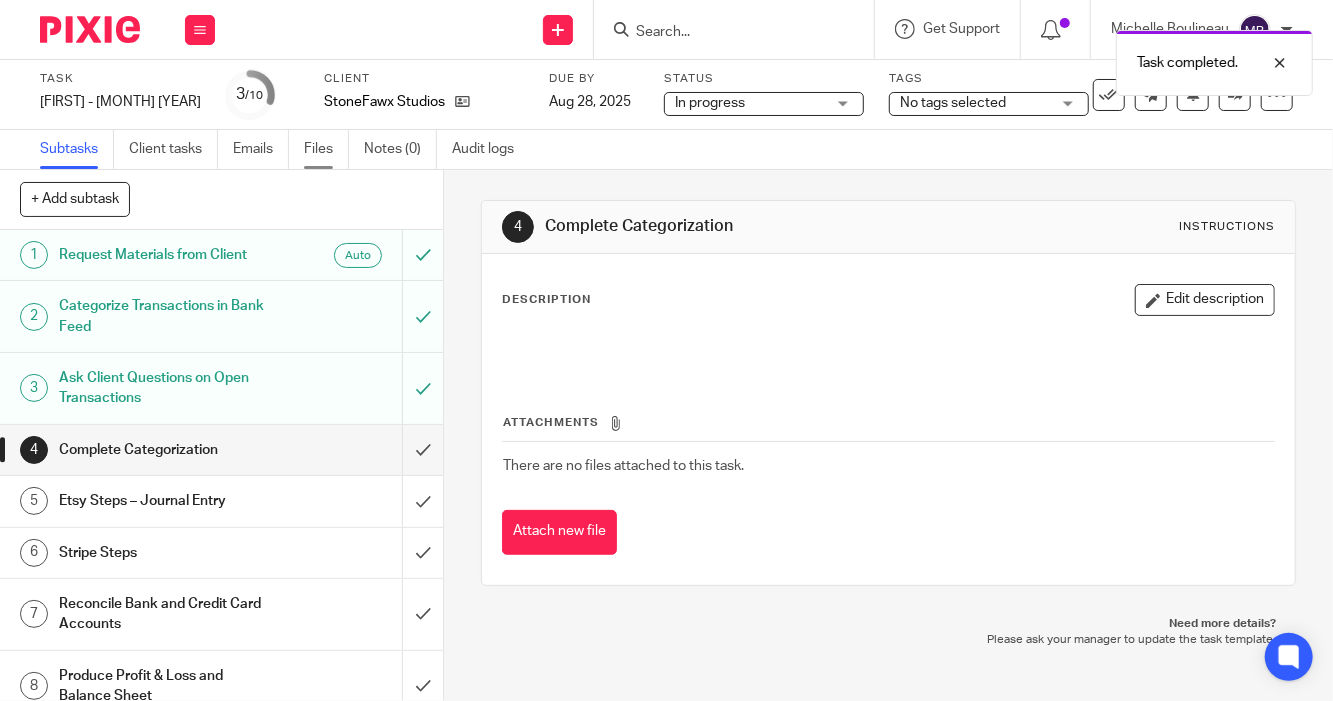 click on "Files" at bounding box center (326, 149) 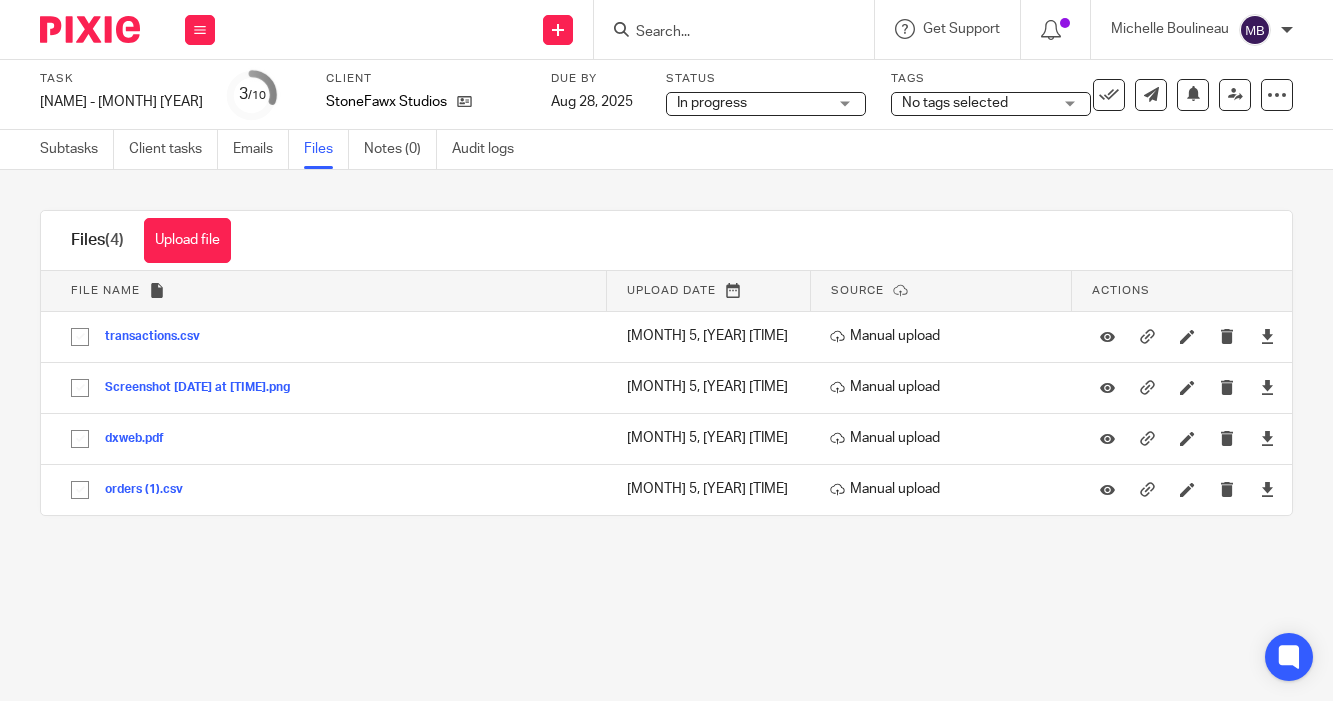 scroll, scrollTop: 0, scrollLeft: 0, axis: both 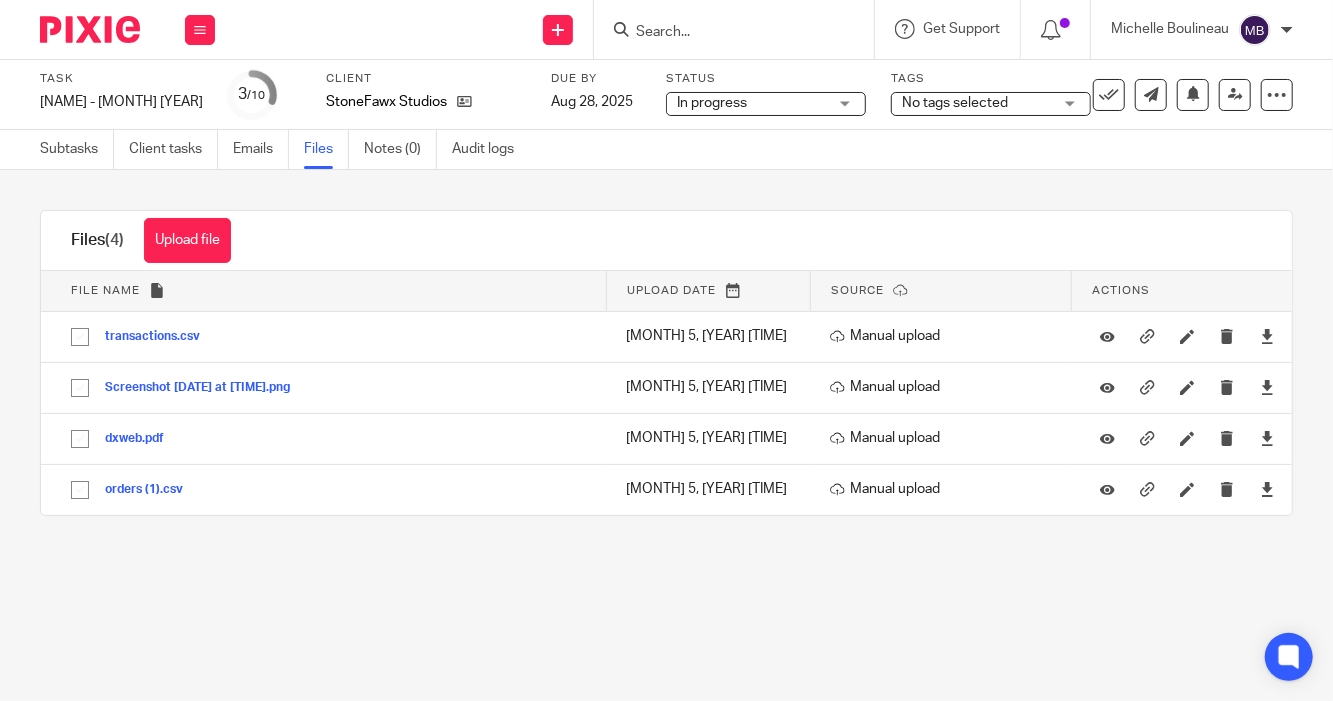 click on "Task
[NAME] - [MONTH] [YEAR]     Save
[NAME] - [MONTH] [YEAR]
3 /10
Client
StoneFawx Studios
Due by
[MONTH] 28, [YEAR]
Status
In progress
In progress
Not started
In progress
2
Tags
No tags selected
Waiting for client
Ready for Review
Bookkeeper Left Note
Waiting on UnCat
Ready to Send to Clients
Manager Left Note
Michelle Reviewed
Sarah Reviewed
Waiting on 1099s
Priority" at bounding box center (666, 350) 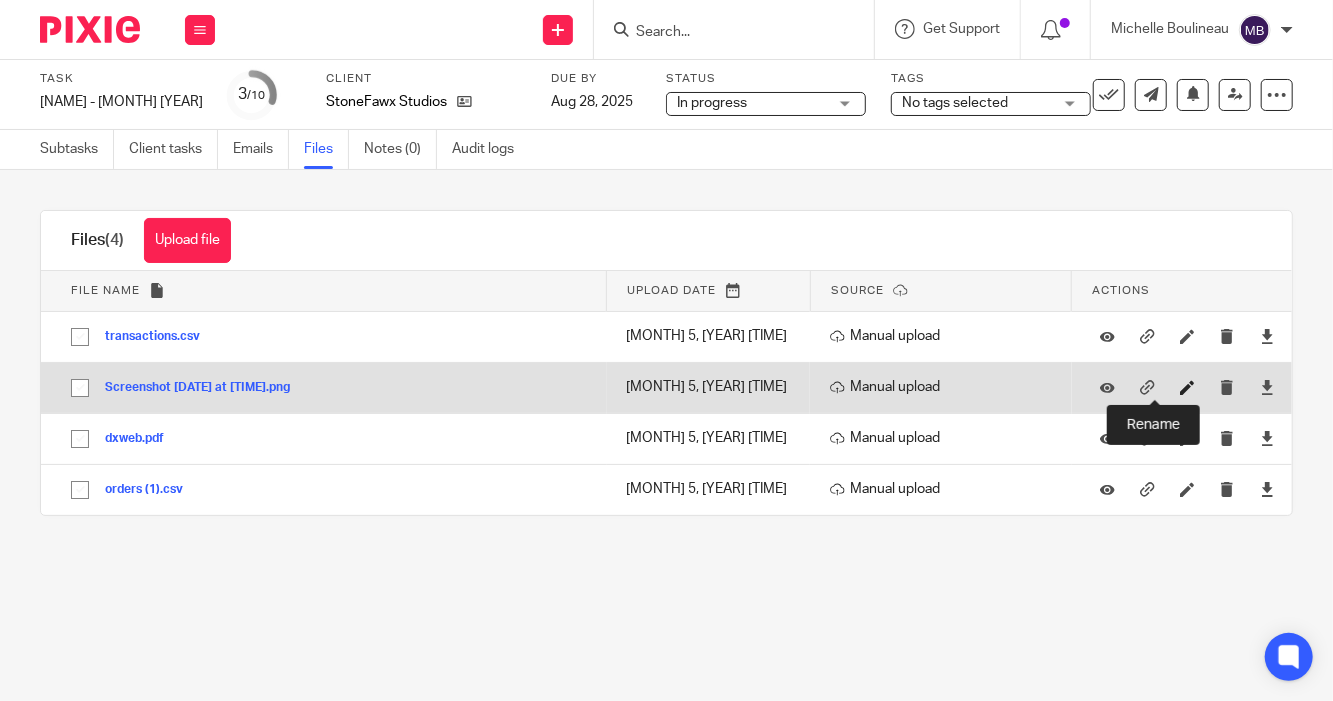 click at bounding box center [1187, 387] 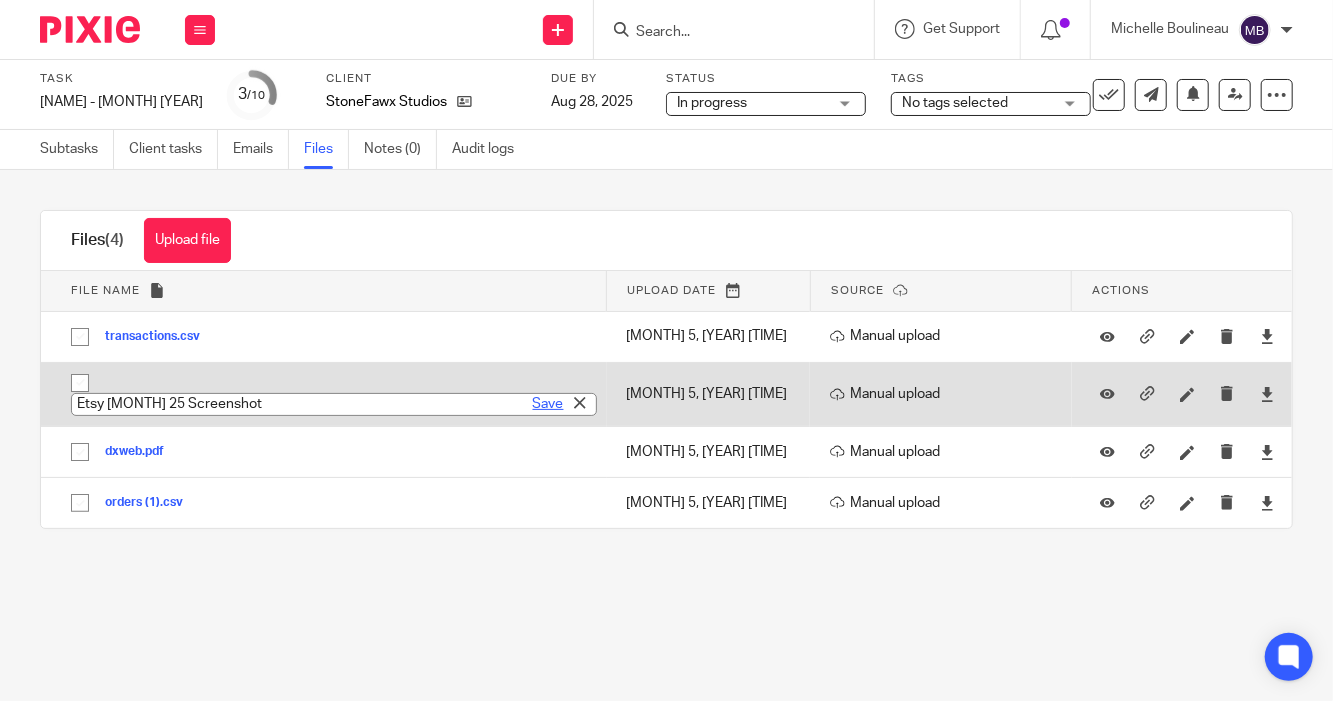 type on "Etsy [MONTH] 25 Screenshot" 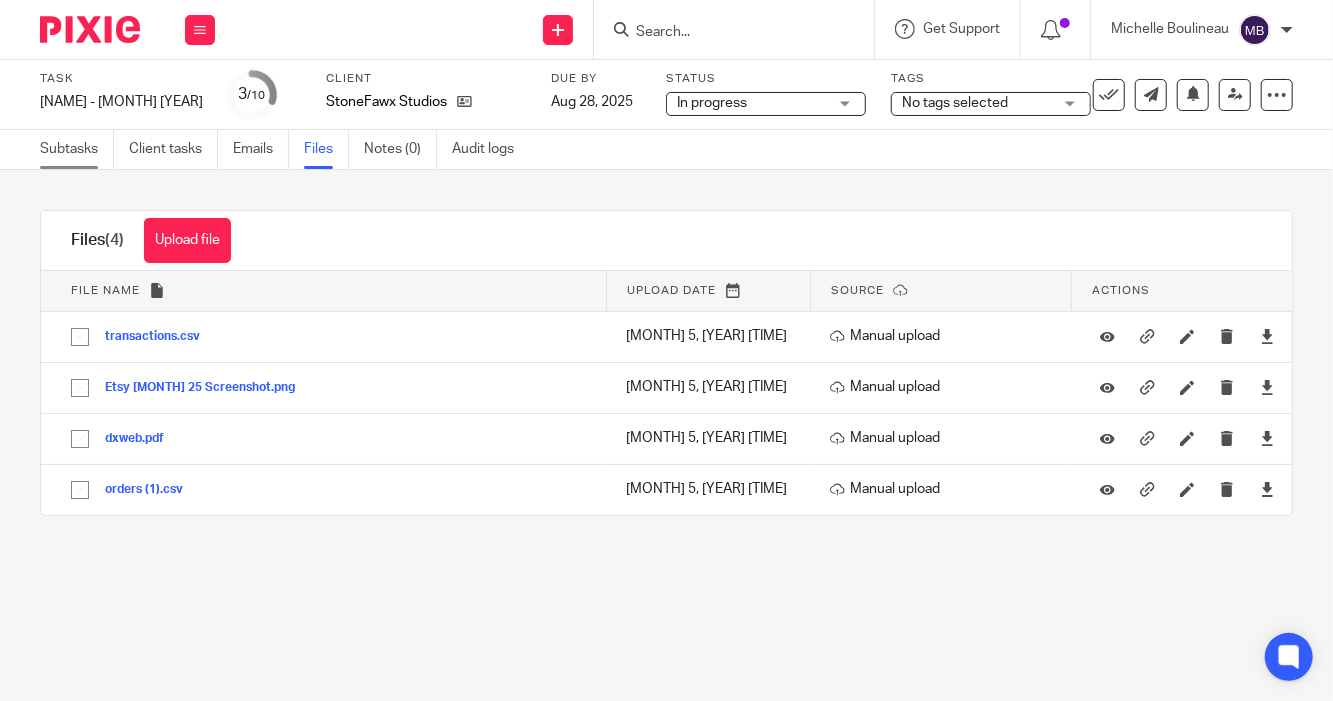 click on "Subtasks" at bounding box center [77, 149] 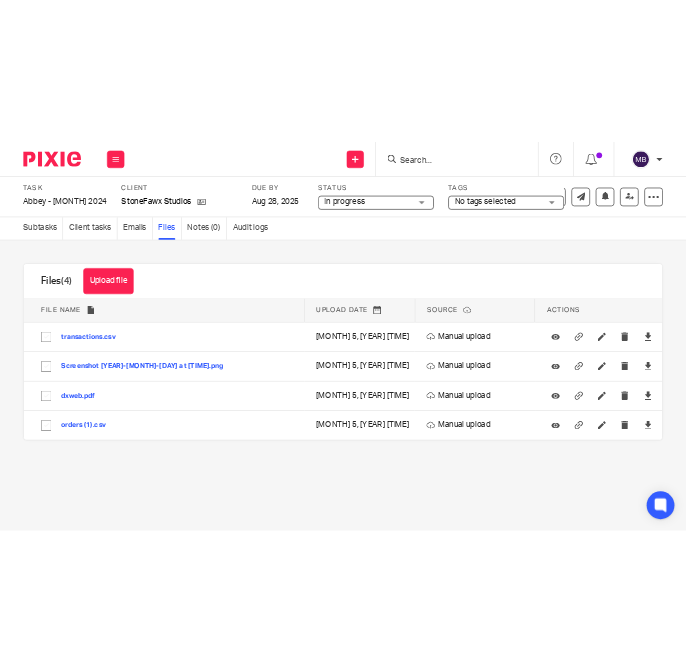 scroll, scrollTop: 0, scrollLeft: 0, axis: both 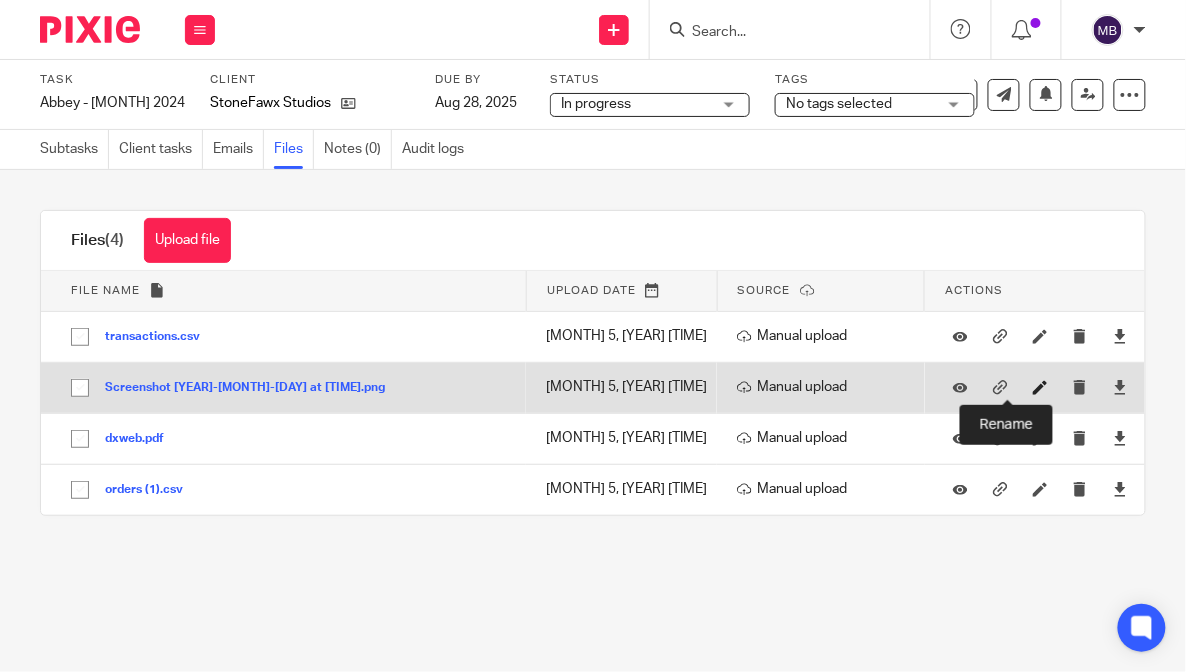 click at bounding box center (1040, 387) 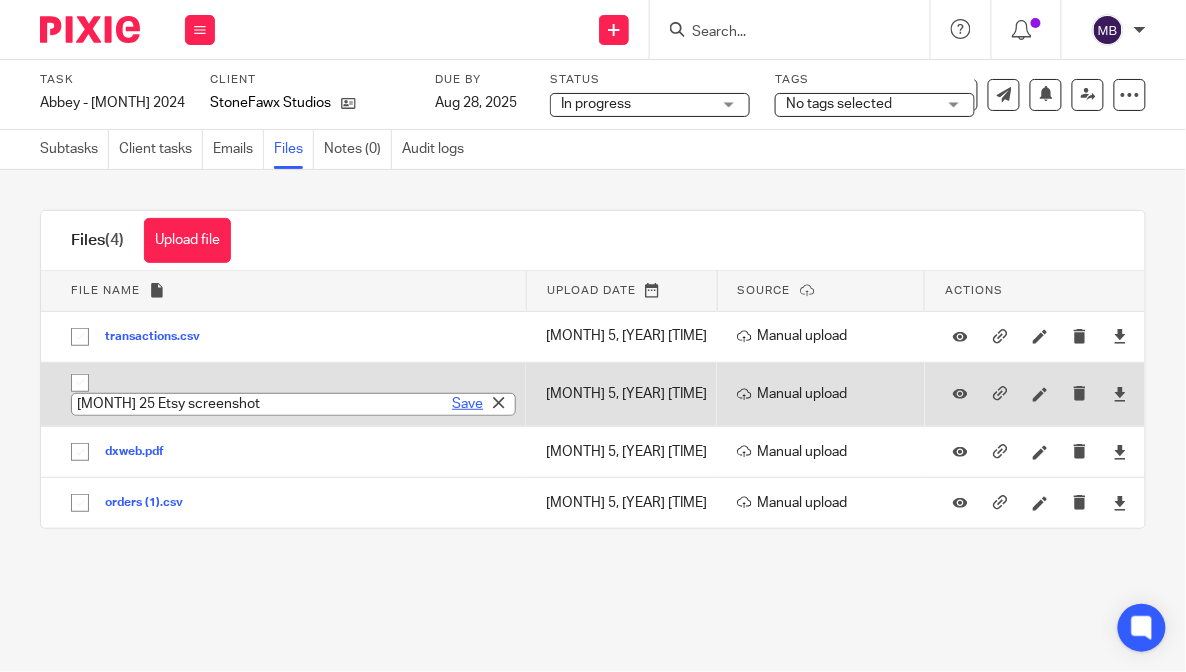 type on "July 25 Etsy screenshot" 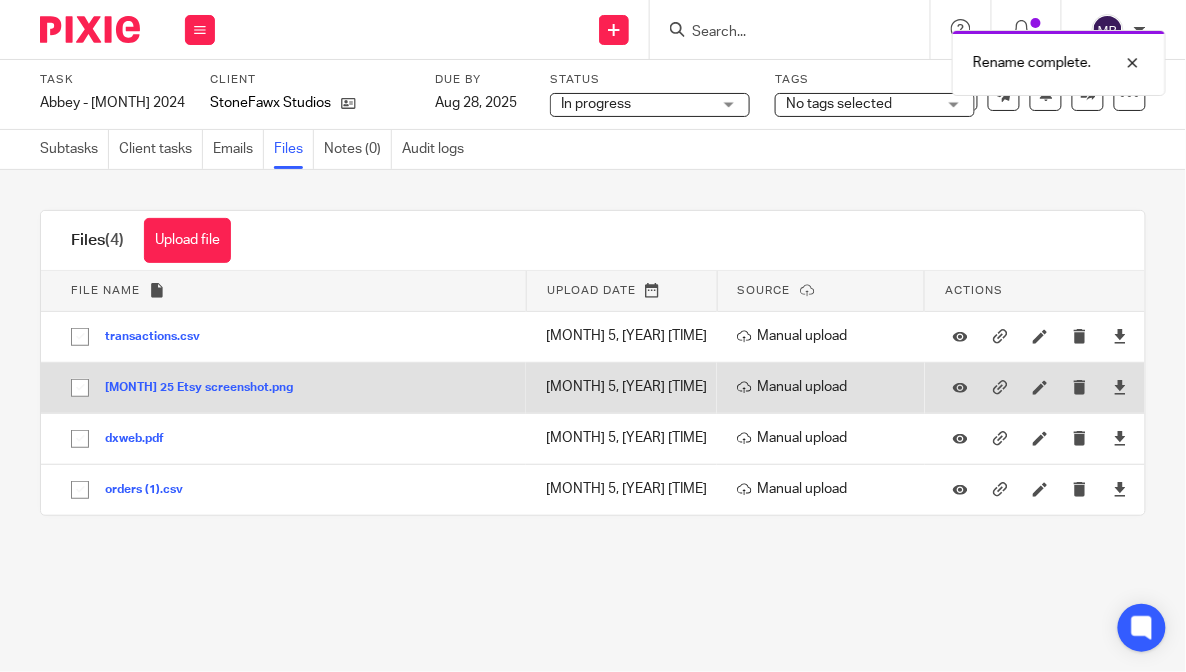 click on "July 25 Etsy screenshot.png" at bounding box center (206, 388) 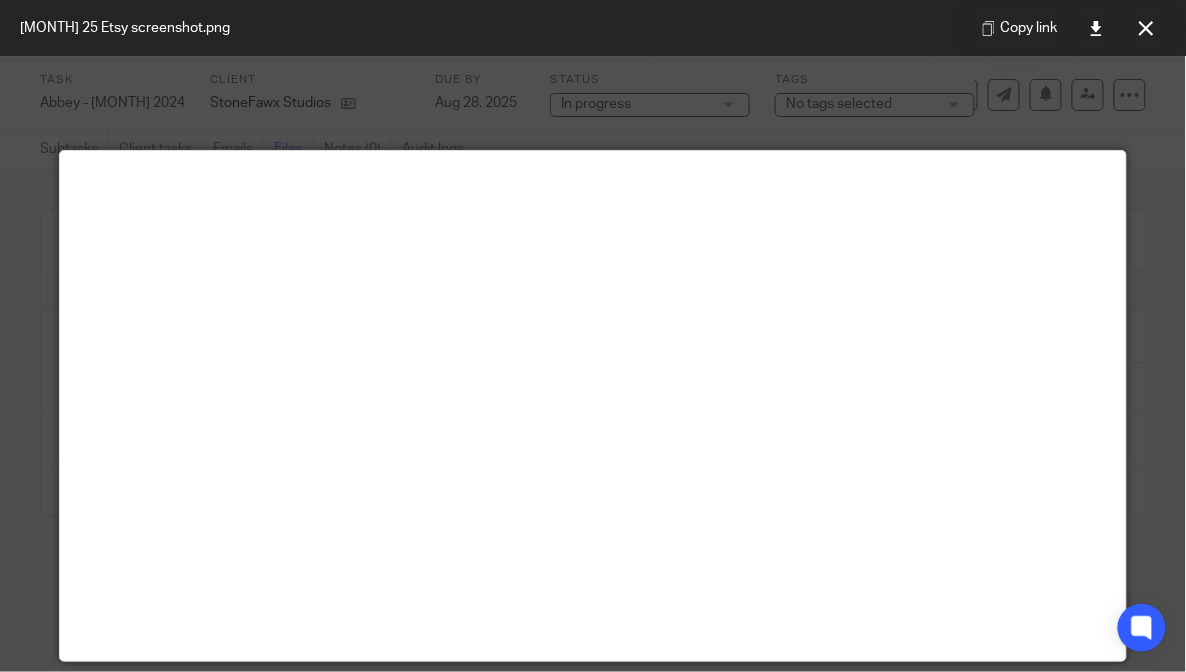 drag, startPoint x: 4, startPoint y: 138, endPoint x: 448, endPoint y: 186, distance: 446.58707 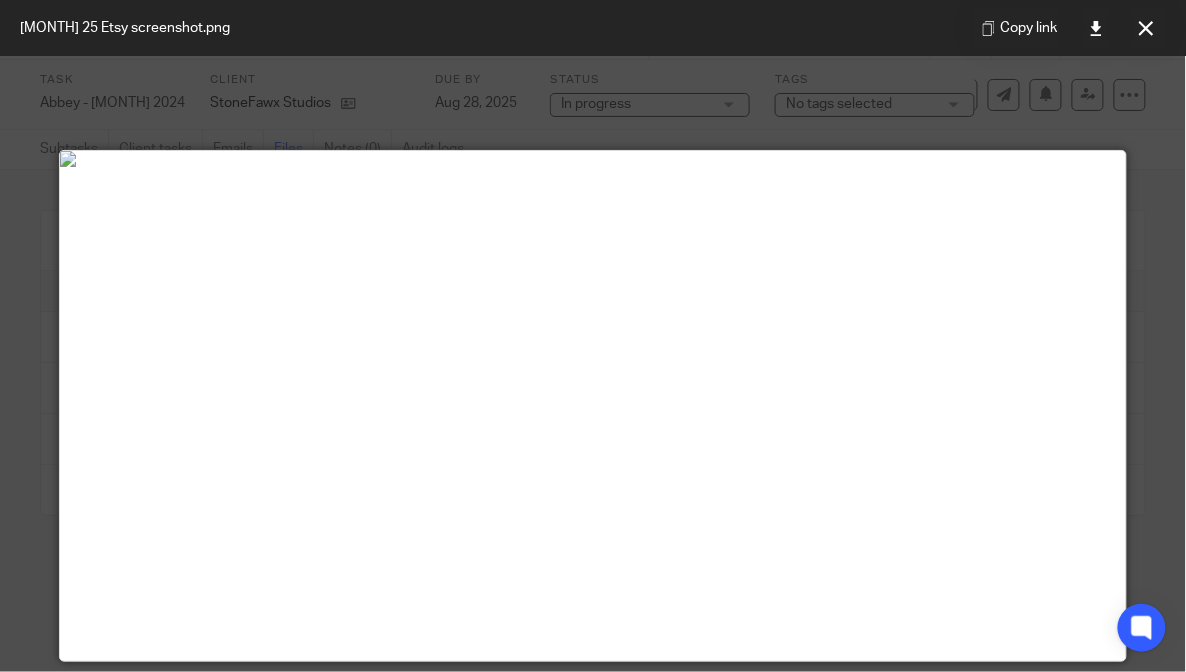 click at bounding box center (593, 336) 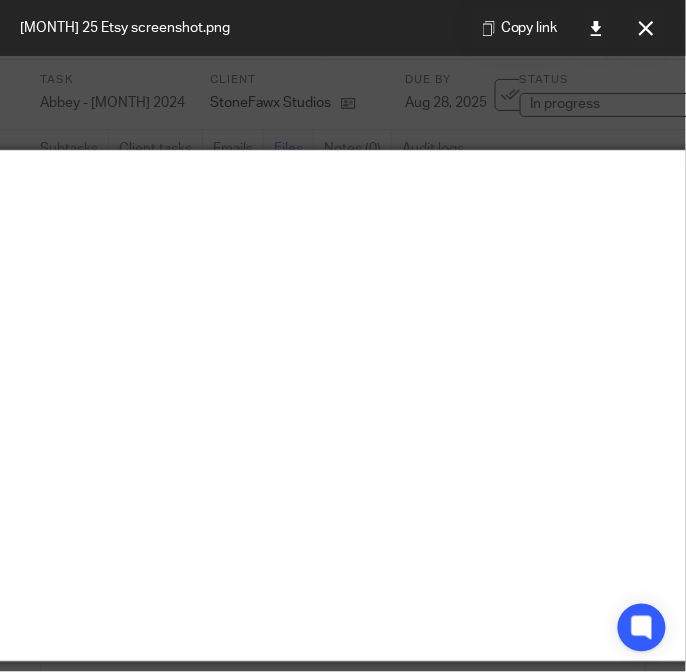 scroll, scrollTop: 0, scrollLeft: 330, axis: horizontal 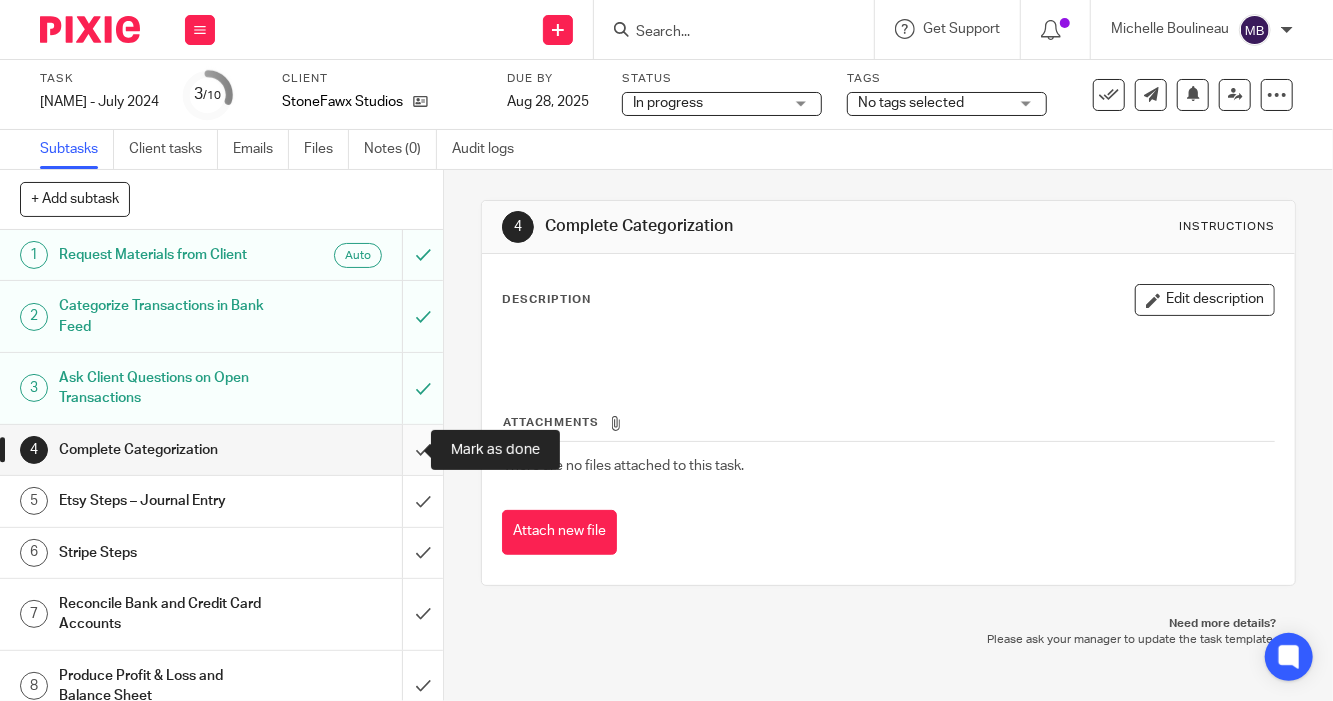 click at bounding box center [221, 450] 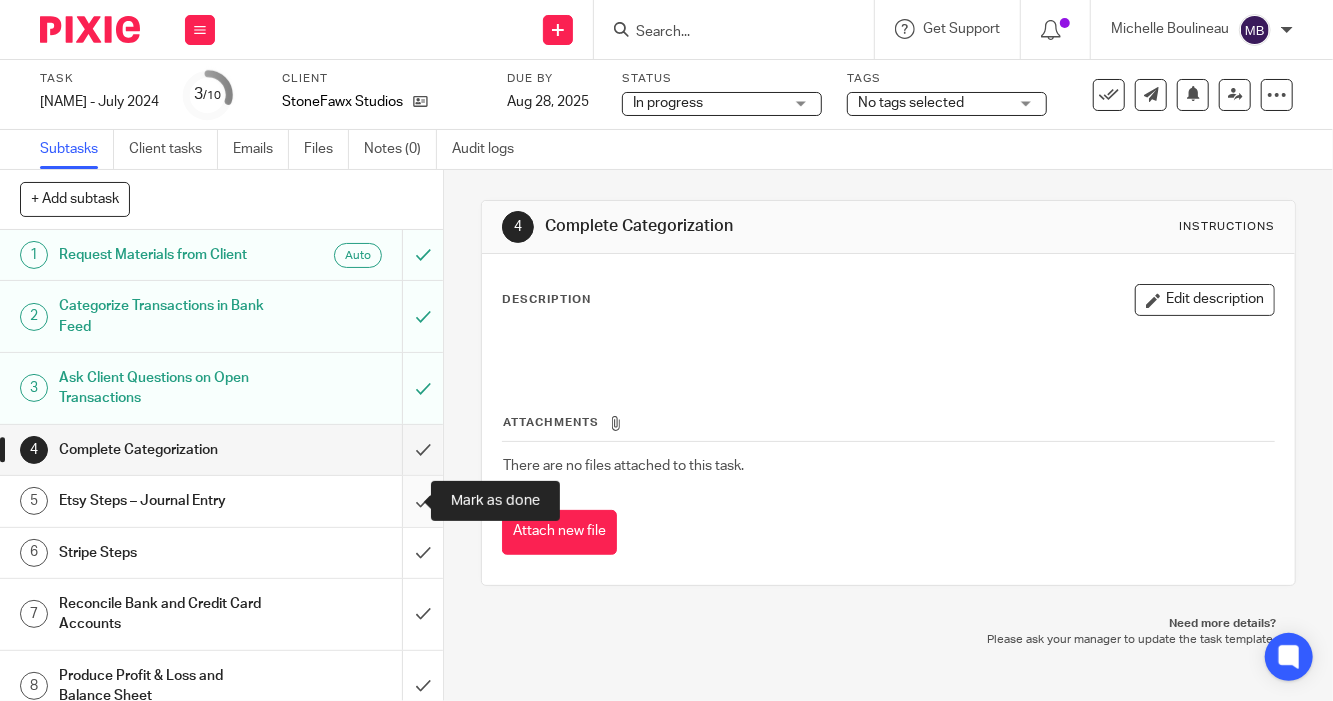 click at bounding box center (221, 501) 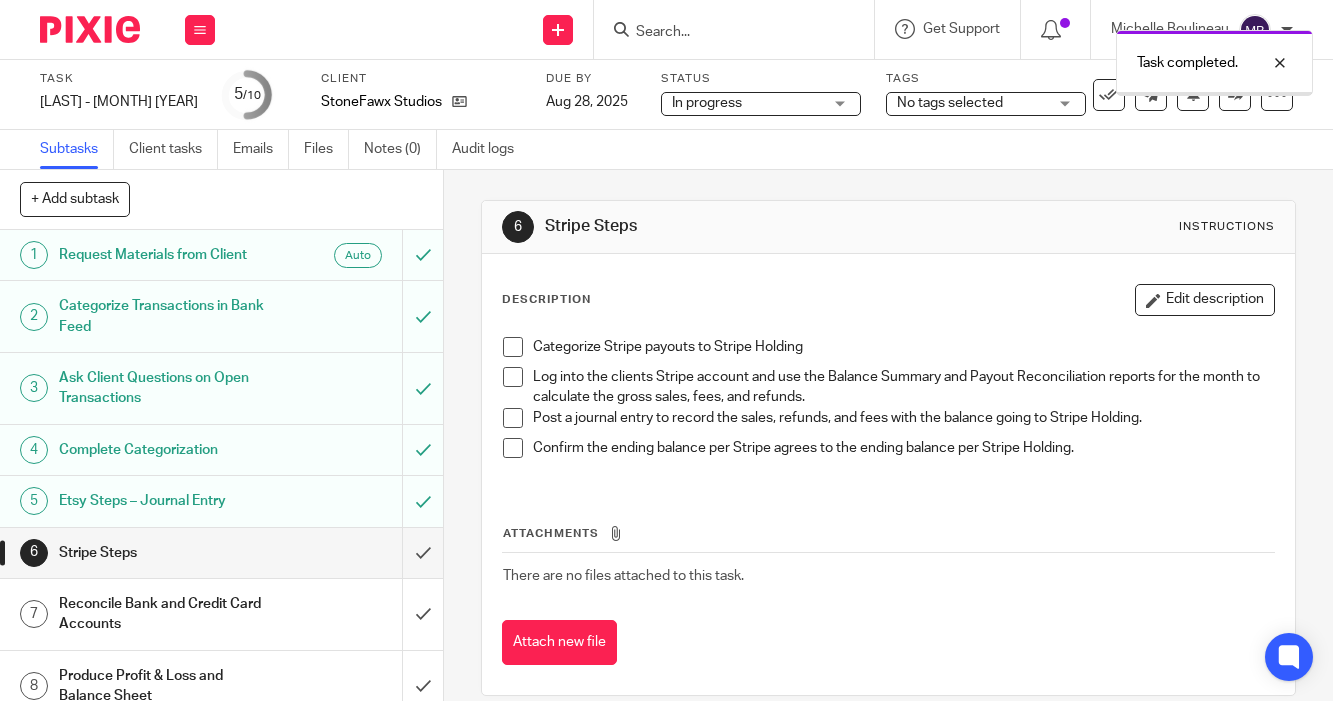 scroll, scrollTop: 0, scrollLeft: 0, axis: both 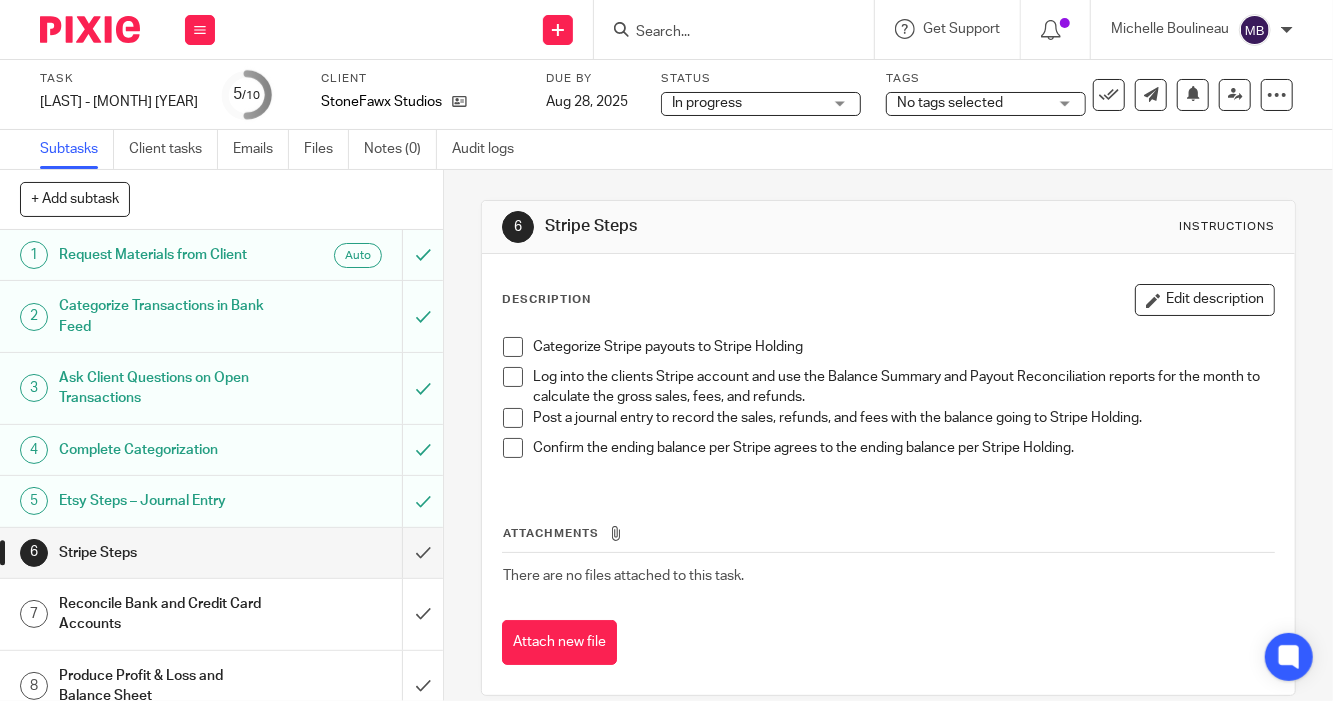 click at bounding box center [724, 33] 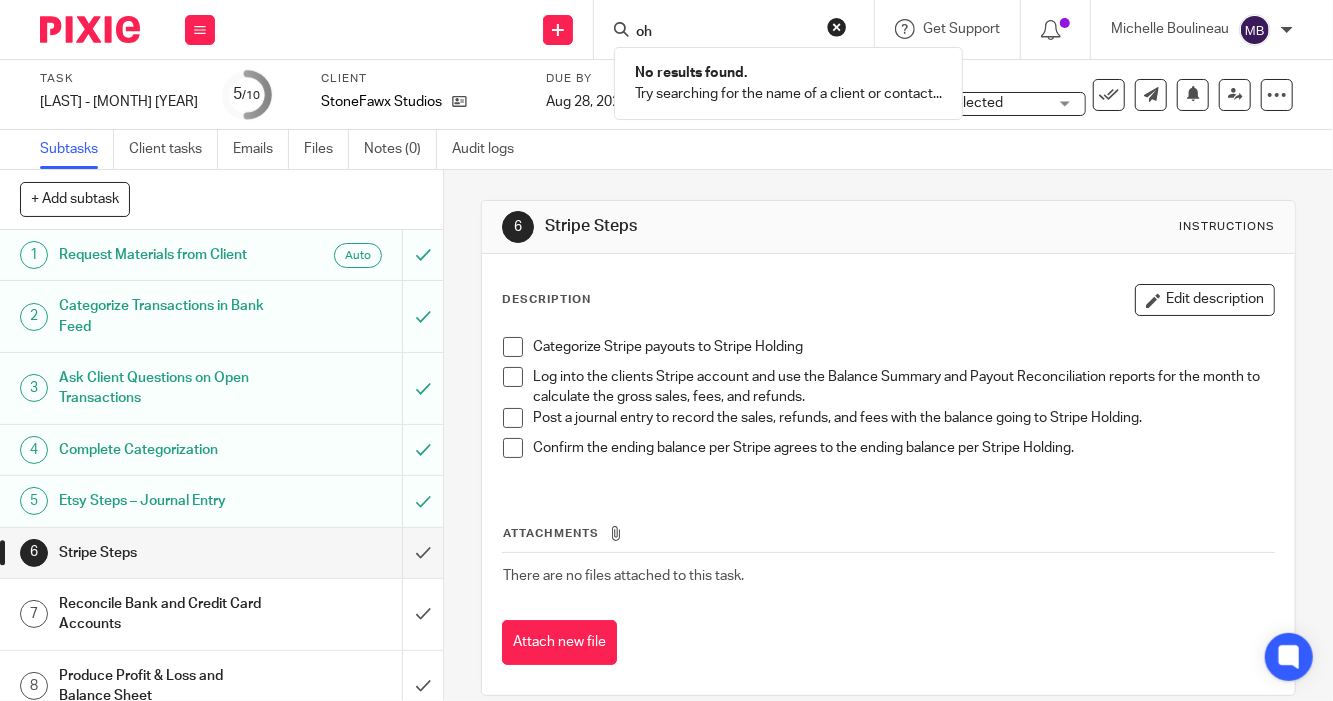 type on "o" 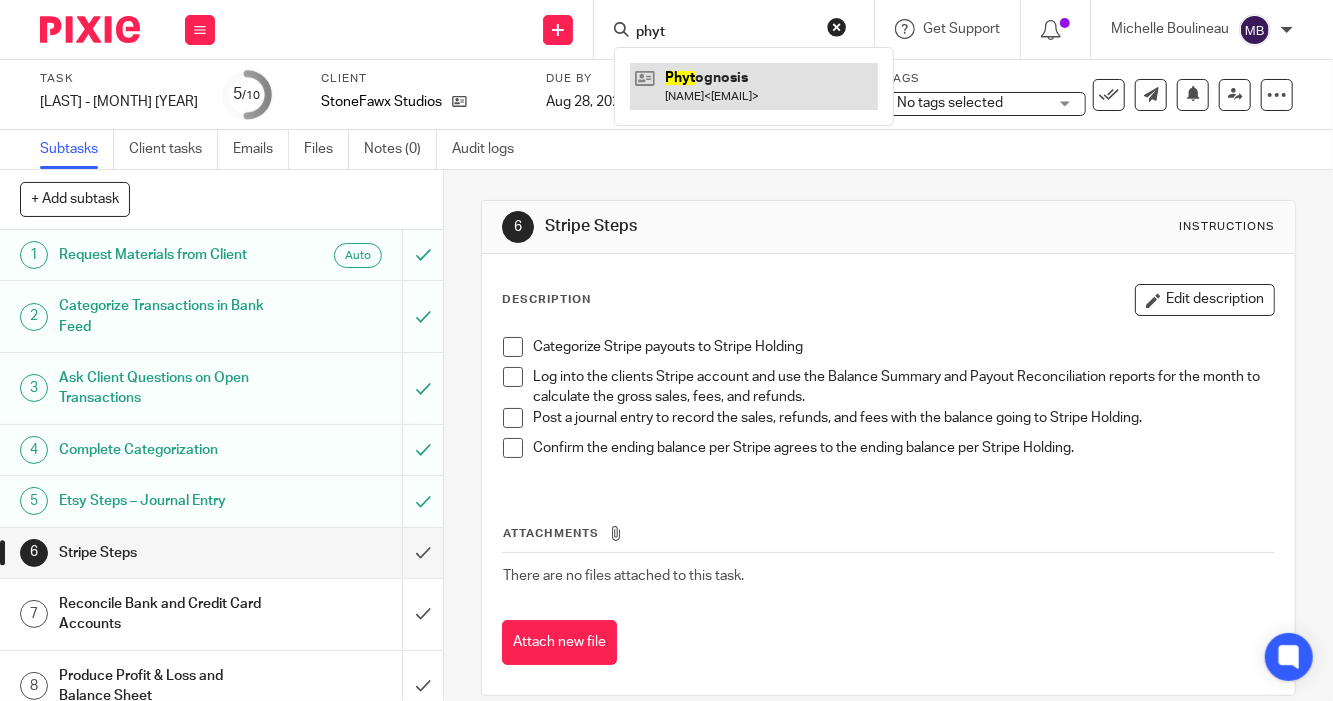 type on "phyt" 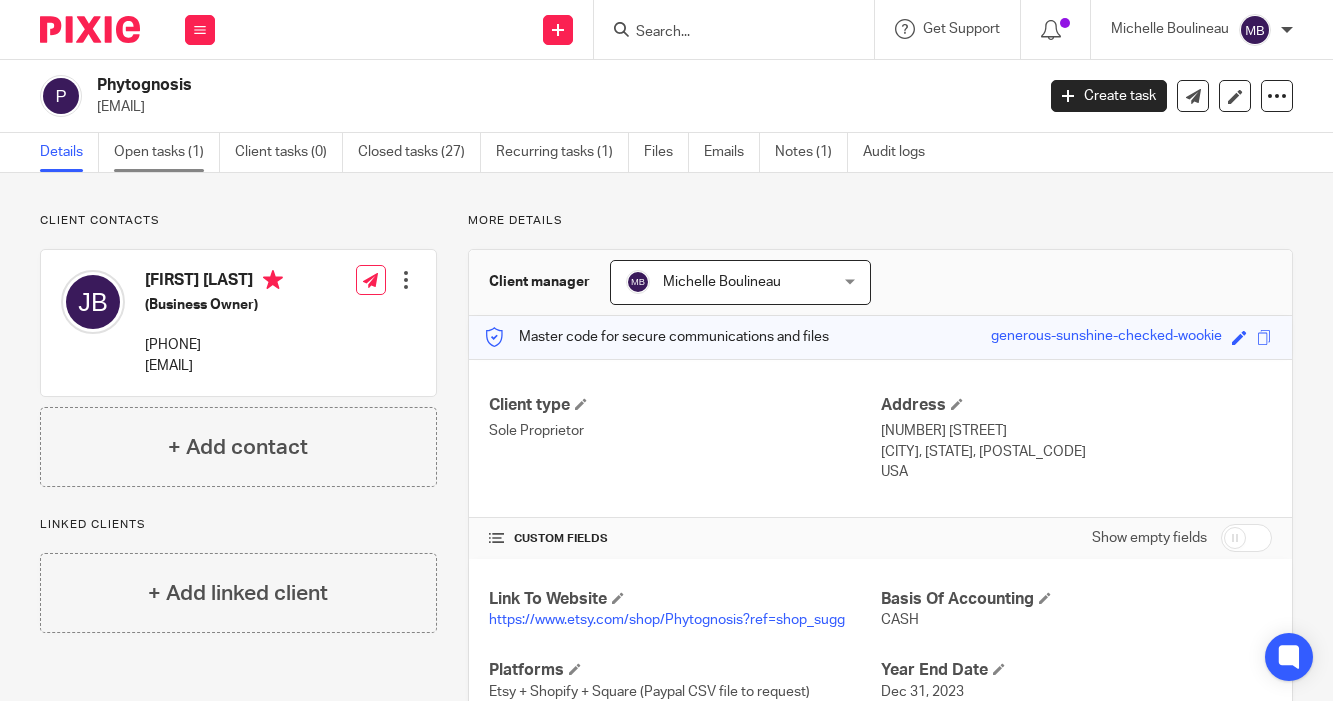 click on "Open tasks (1)" at bounding box center (167, 152) 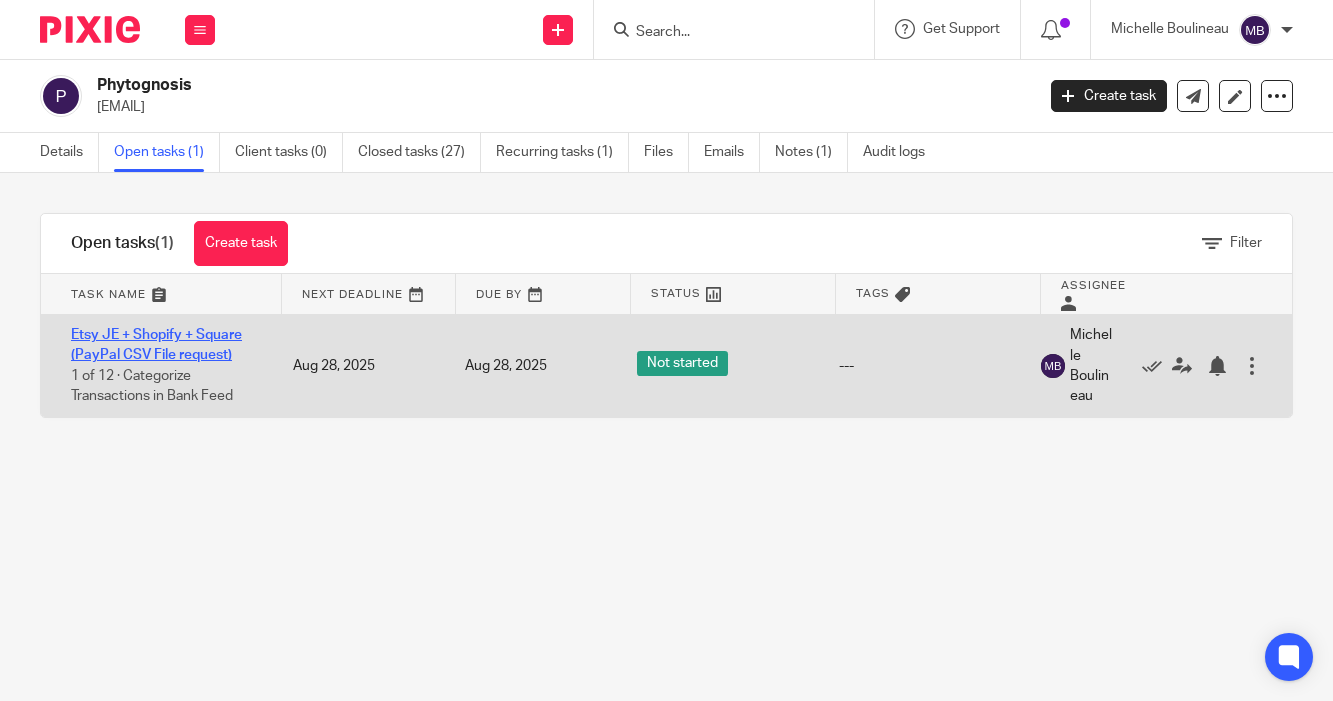 scroll, scrollTop: 0, scrollLeft: 0, axis: both 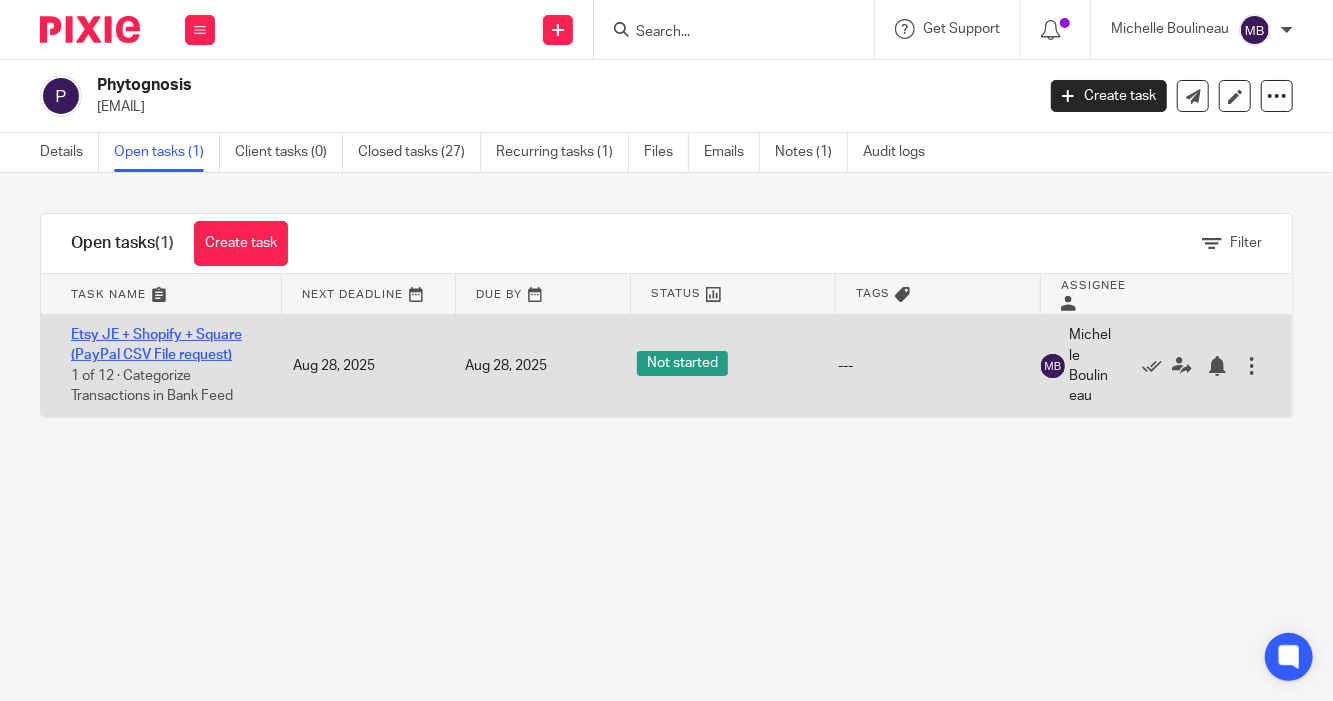 click on "Etsy JE + Shopify + Square (PayPal CSV File request)" at bounding box center (156, 345) 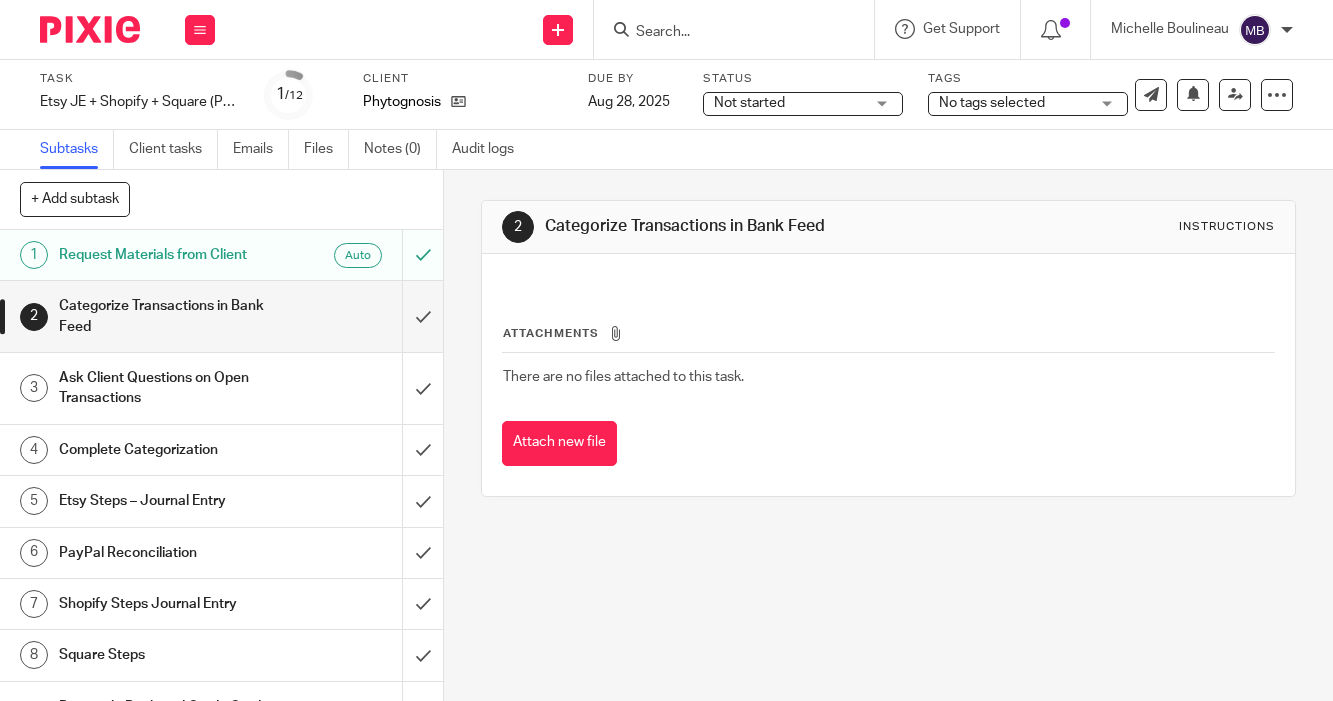 scroll, scrollTop: 0, scrollLeft: 0, axis: both 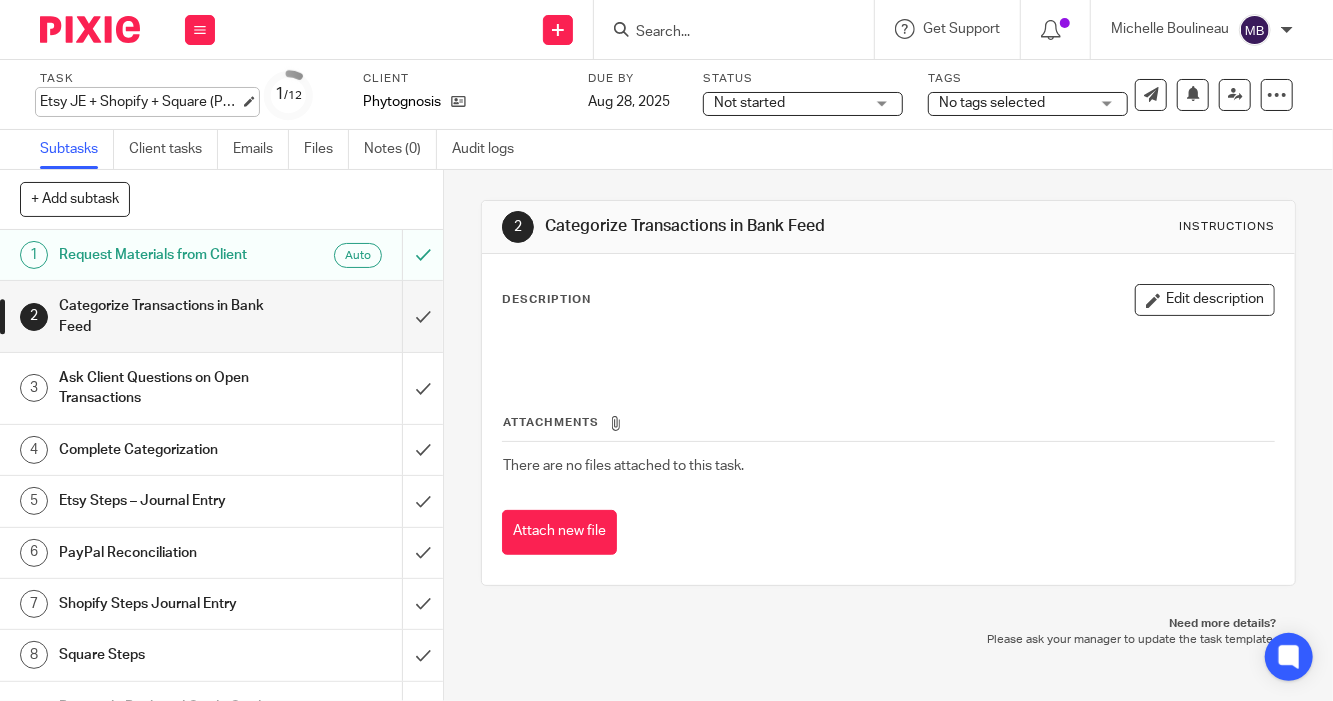 click on "Etsy JE + Shopify + Square (PayPal CSV File request)   Save
Etsy JE + Shopify + Square (PayPal CSV File request)" at bounding box center (140, 102) 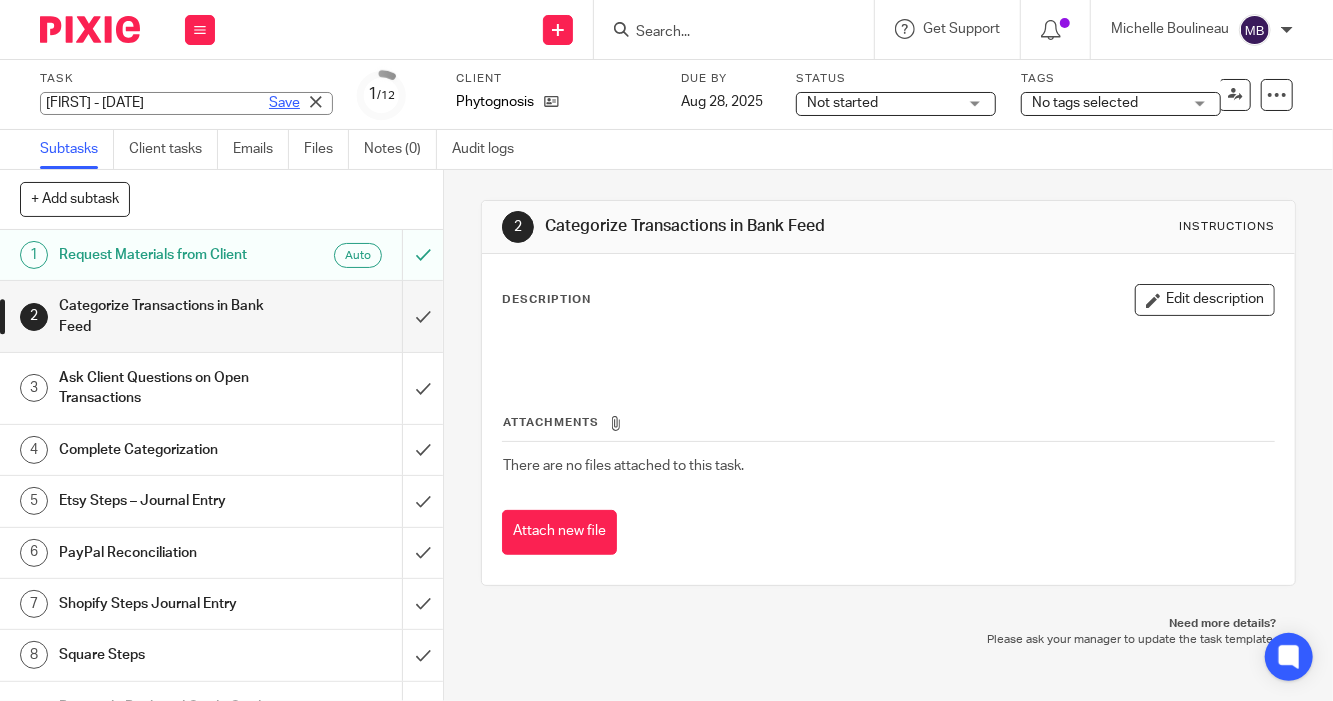 type on "[FIRST] - [DATE]" 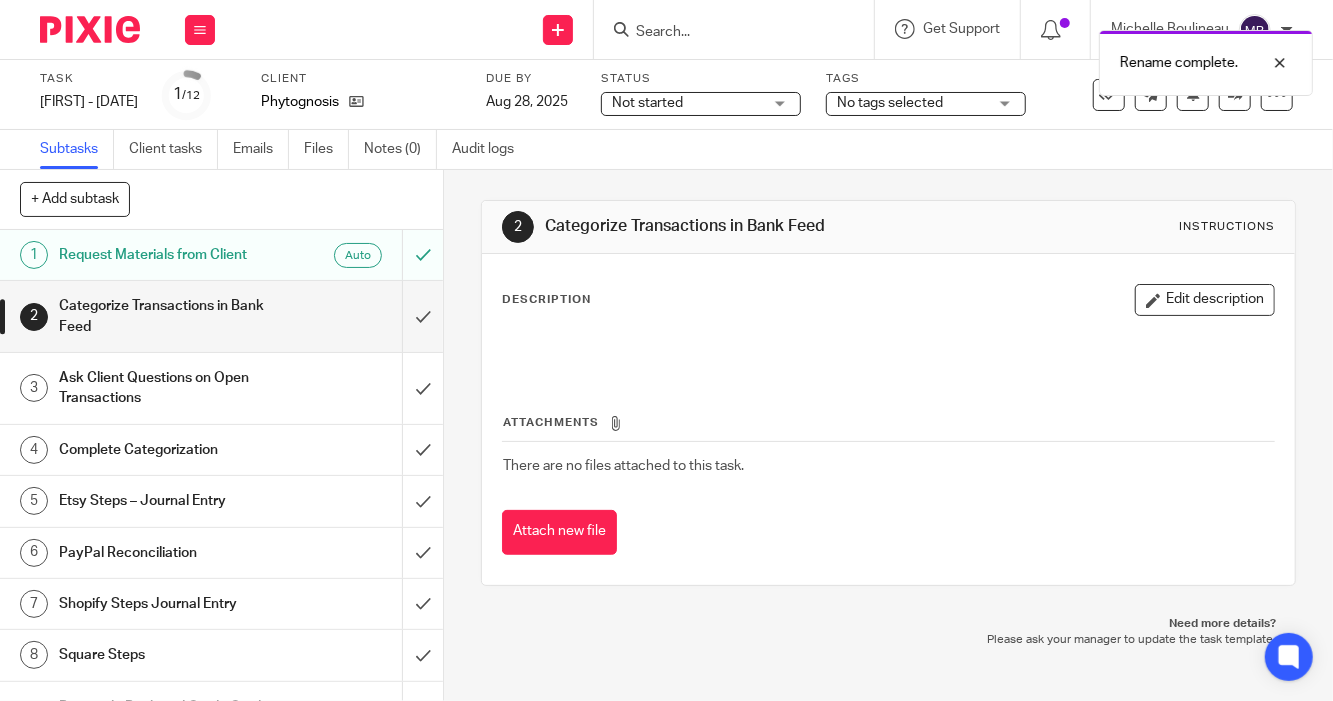click on "Not started" at bounding box center (647, 103) 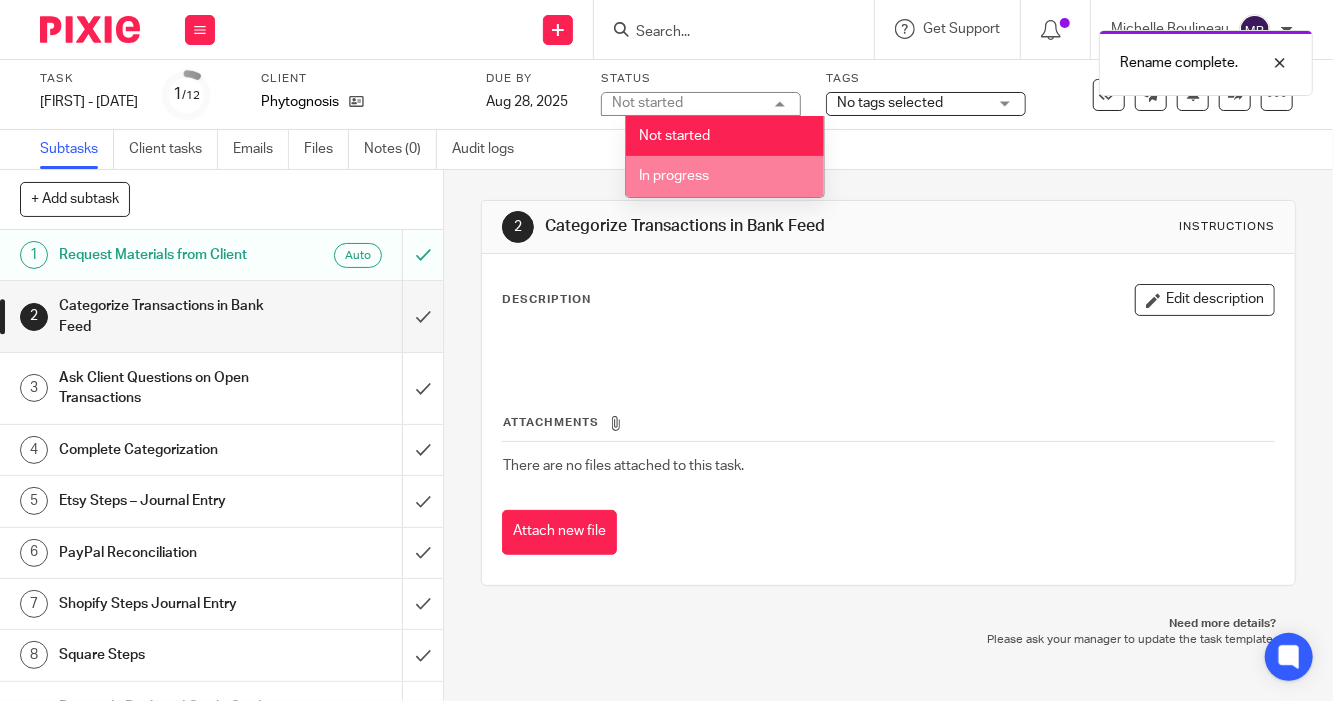 click on "In progress" at bounding box center (674, 176) 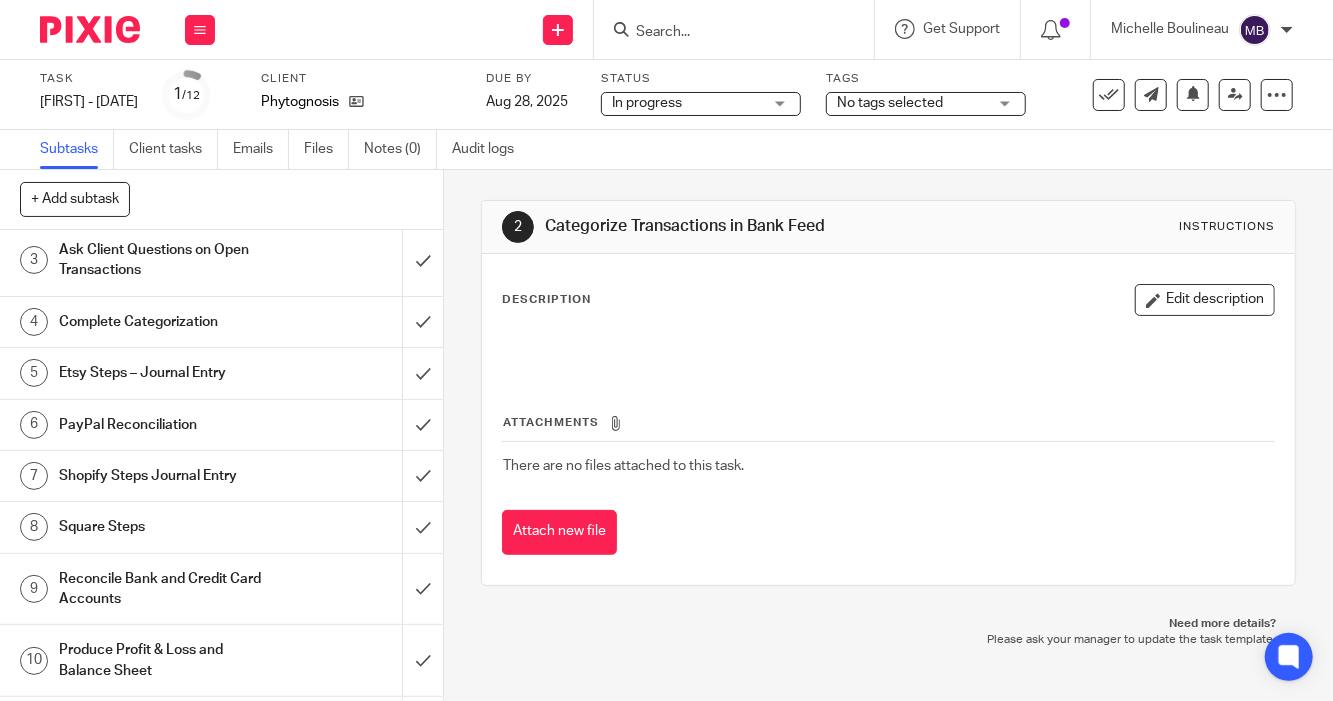 scroll, scrollTop: 157, scrollLeft: 0, axis: vertical 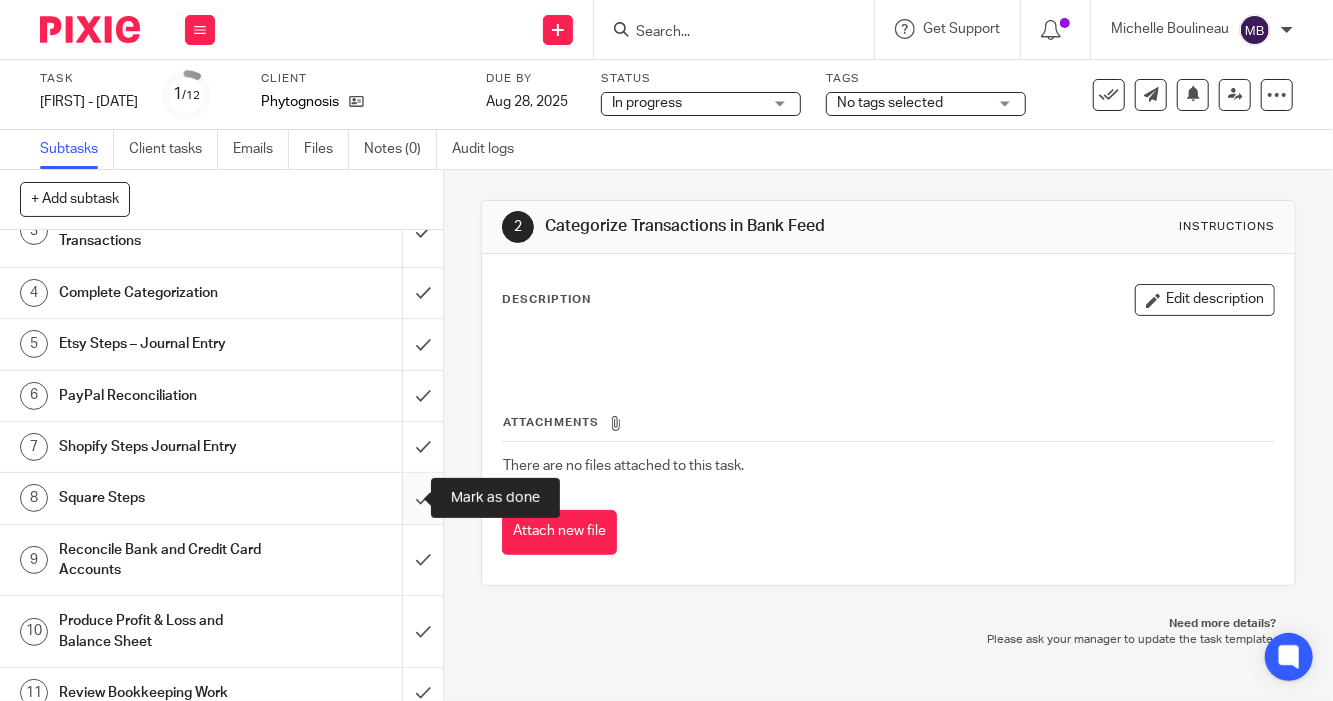 click at bounding box center [221, 498] 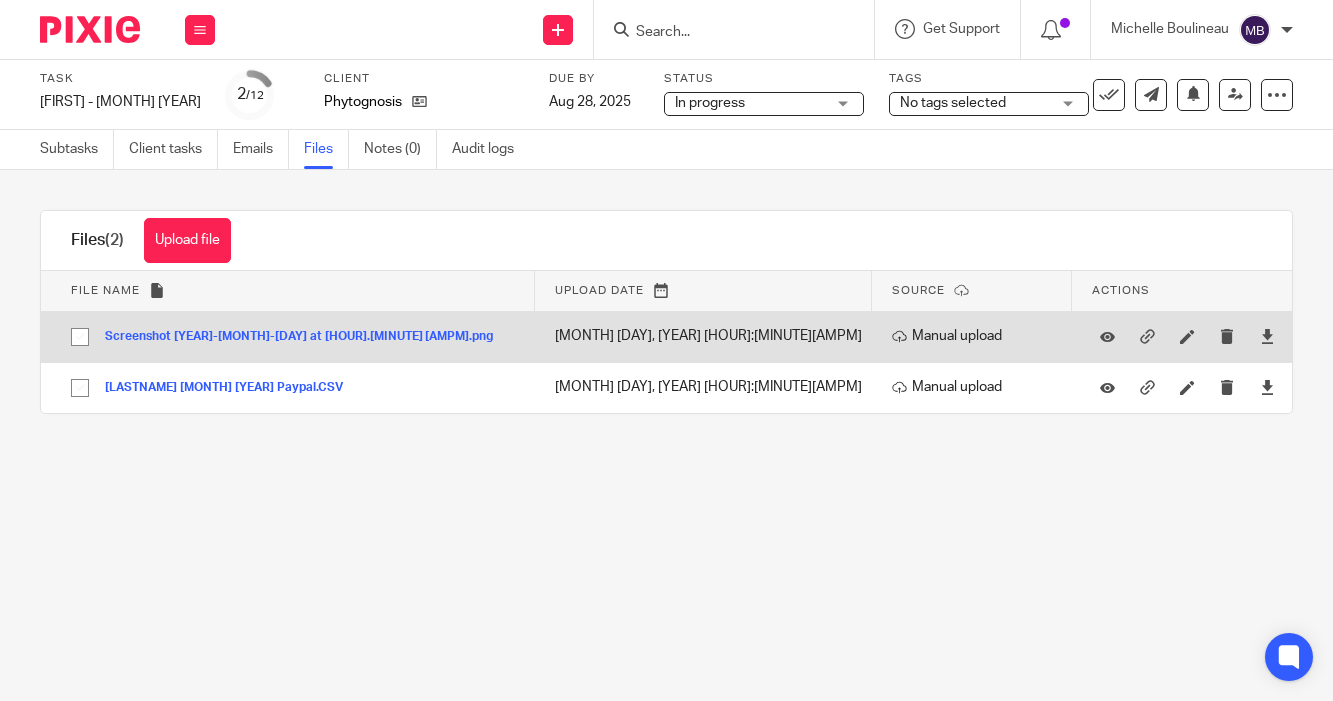 scroll, scrollTop: 0, scrollLeft: 0, axis: both 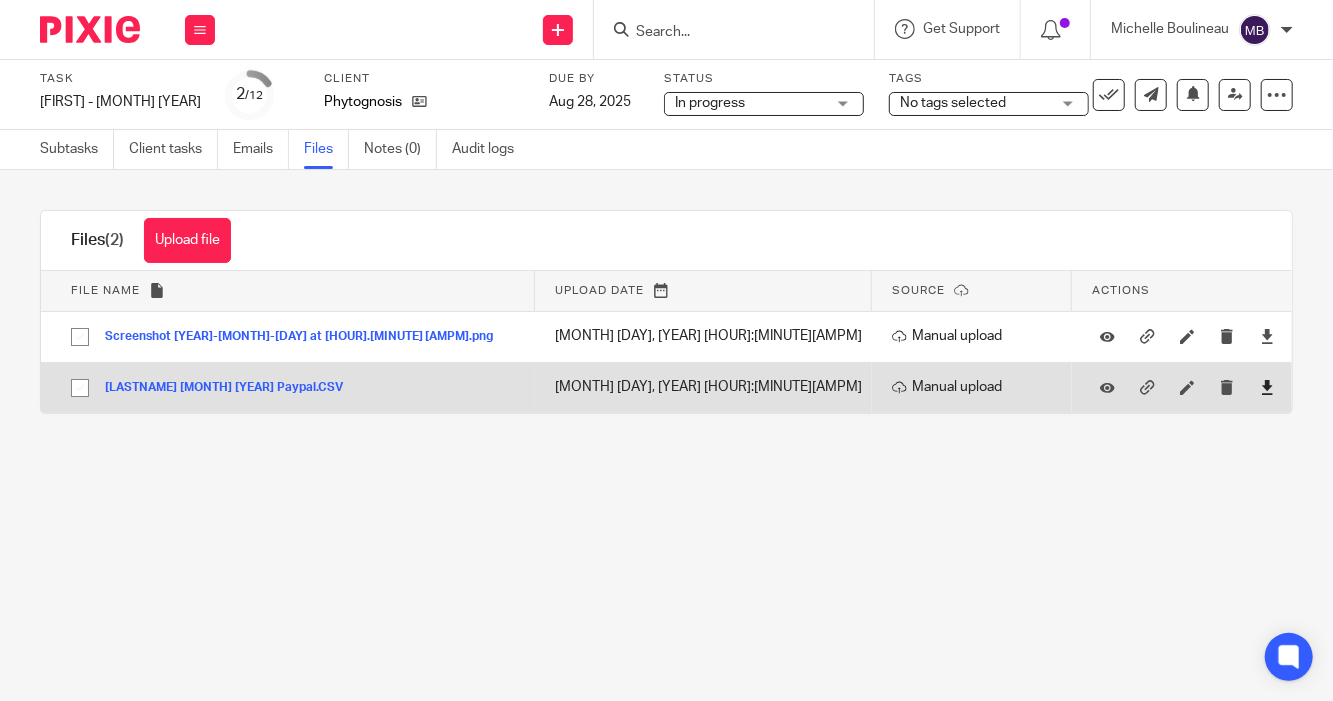click at bounding box center (1267, 387) 